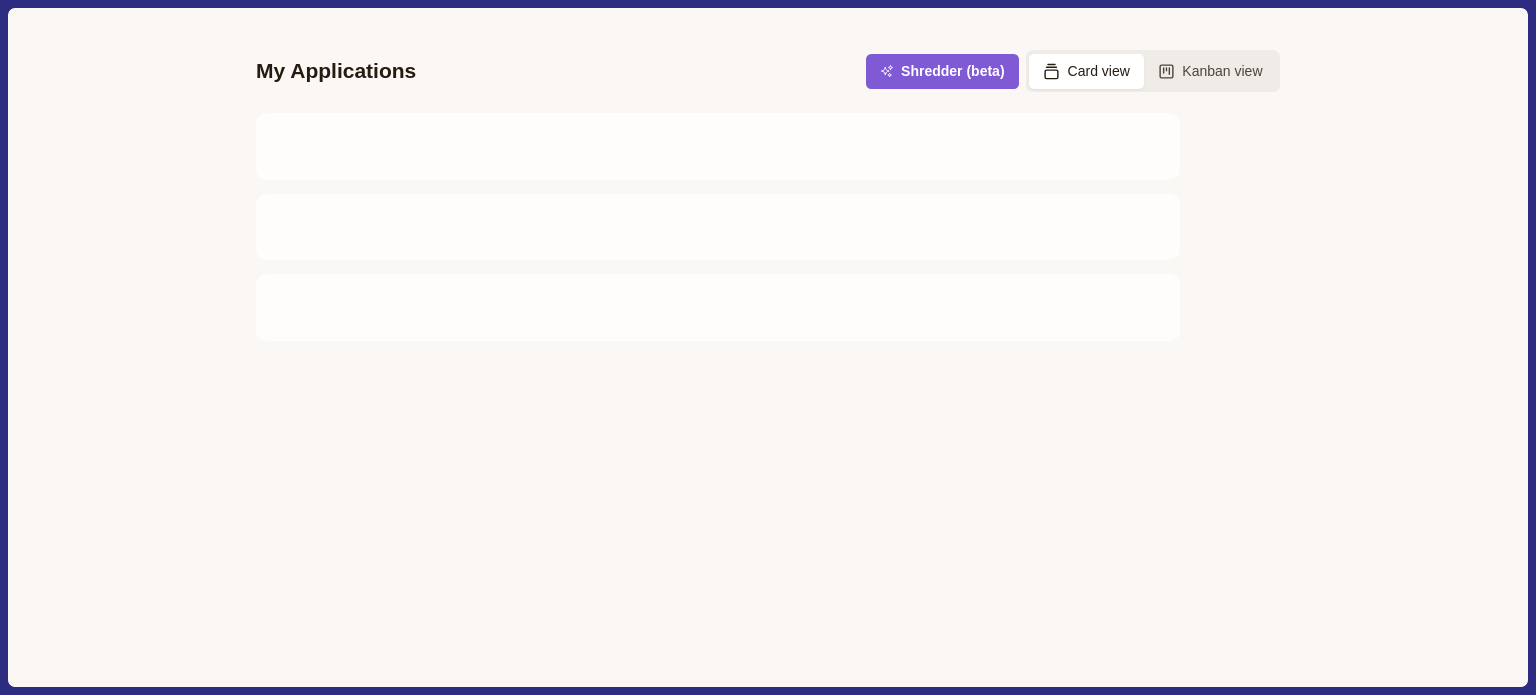 scroll, scrollTop: 0, scrollLeft: 0, axis: both 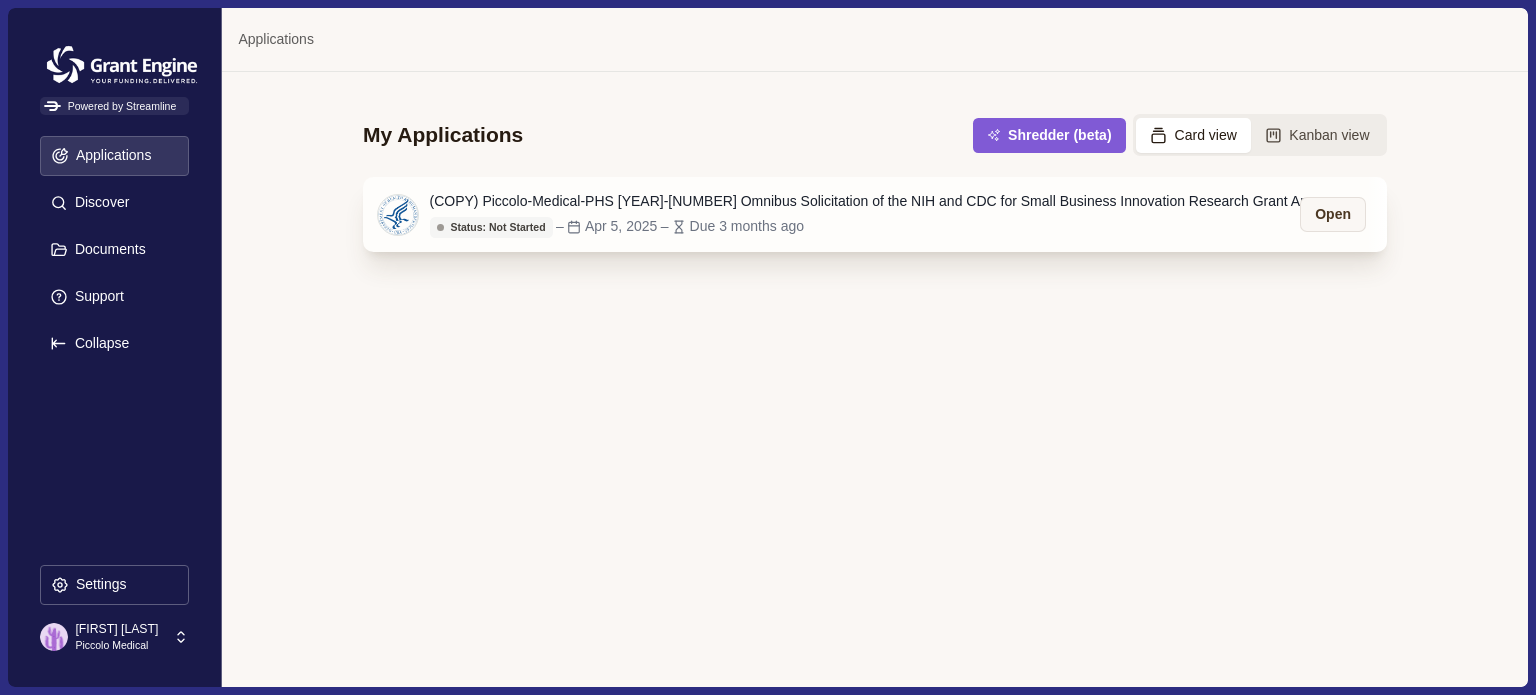 click on "(COPY) Piccolo-Medical-PHS [YEAR]-[NUMBER] Omnibus Solicitation of the NIH and CDC for Small Business Innovation Research Grant Applications (Parent SBIR [R43/R44] Clinical Trial Required)" at bounding box center [880, 201] 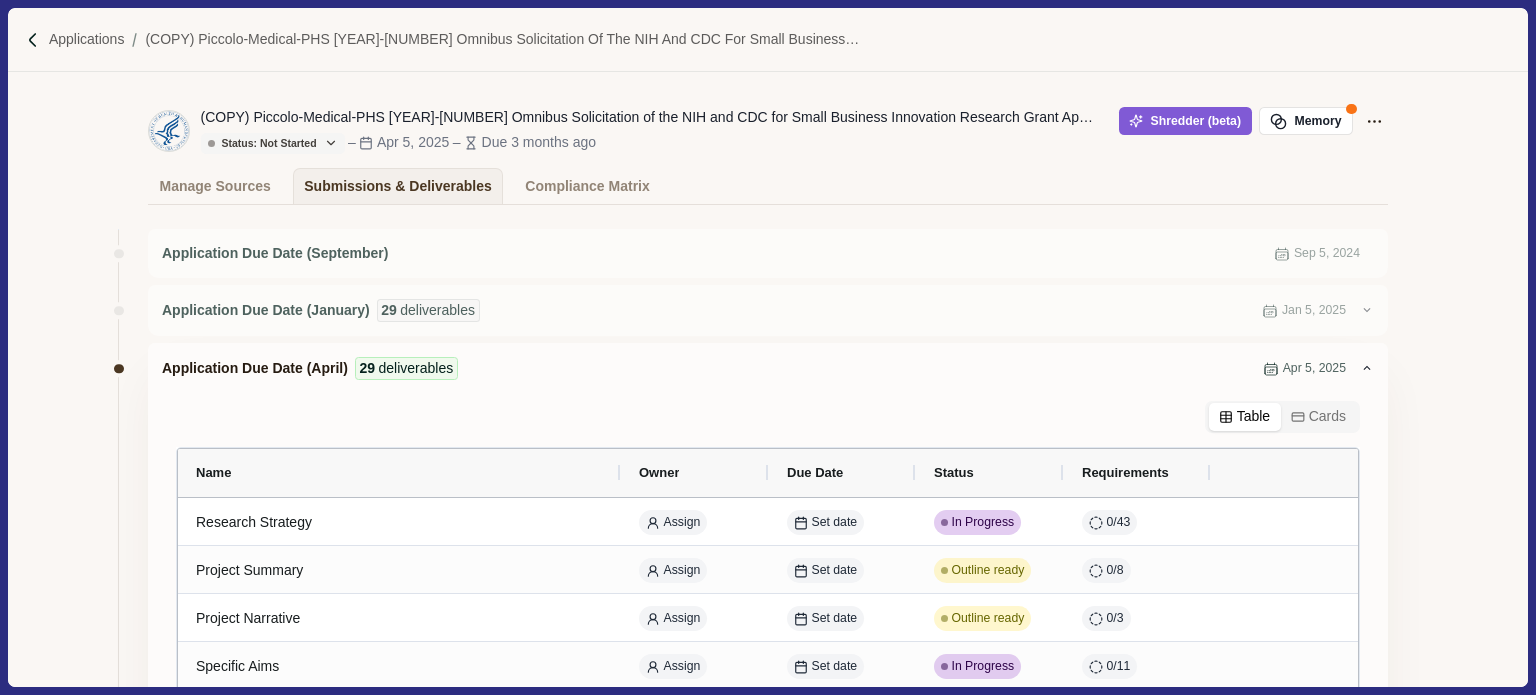scroll, scrollTop: 200, scrollLeft: 0, axis: vertical 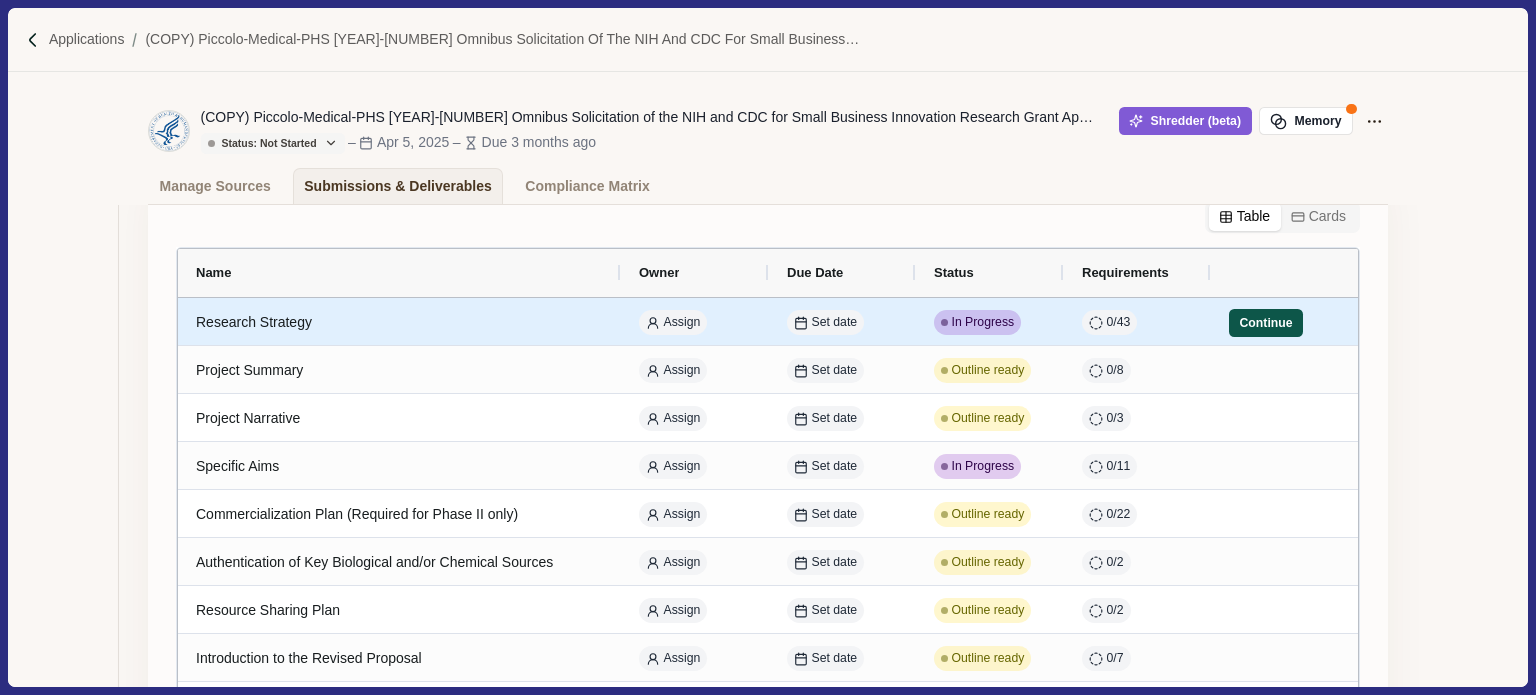 click on "Continue" at bounding box center [1266, 323] 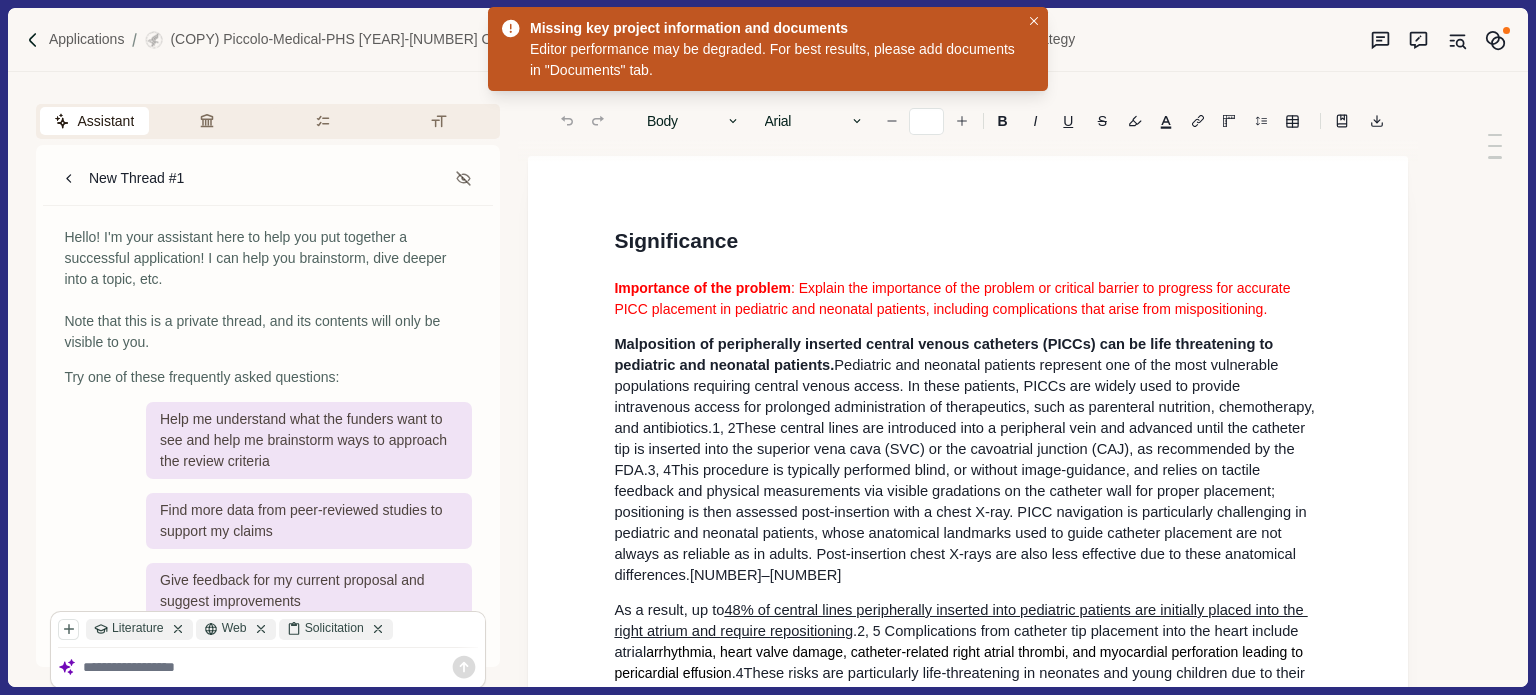 type on "**" 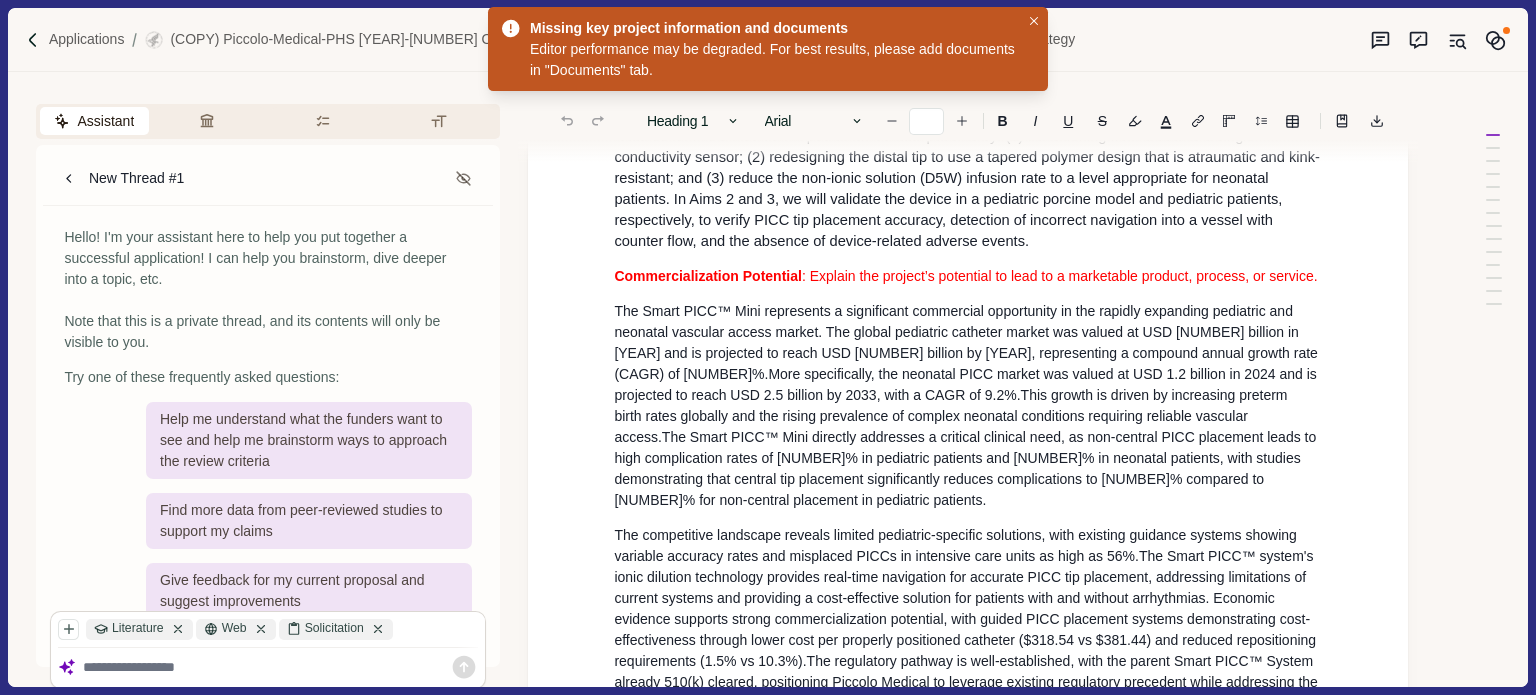 scroll, scrollTop: 2800, scrollLeft: 0, axis: vertical 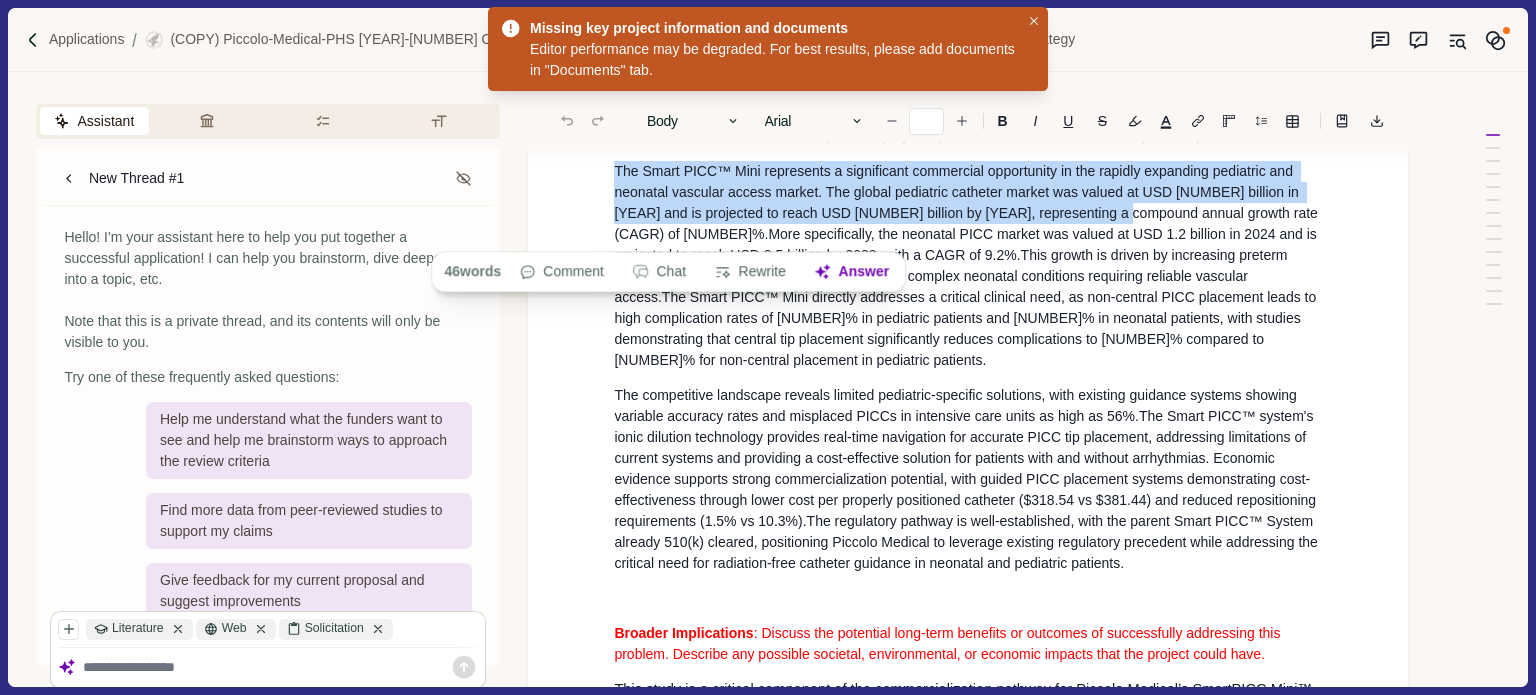 type on "**" 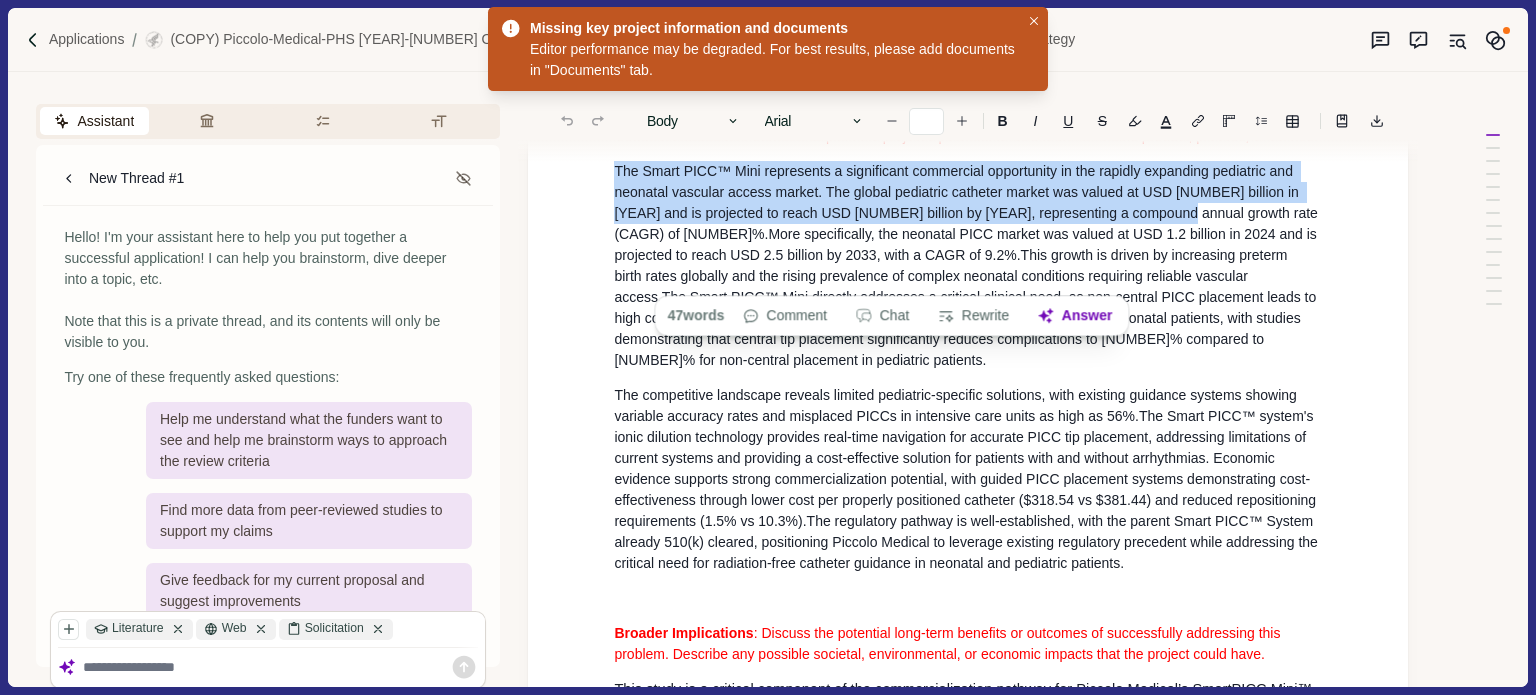 drag, startPoint x: 618, startPoint y: 235, endPoint x: 1165, endPoint y: 284, distance: 549.1903 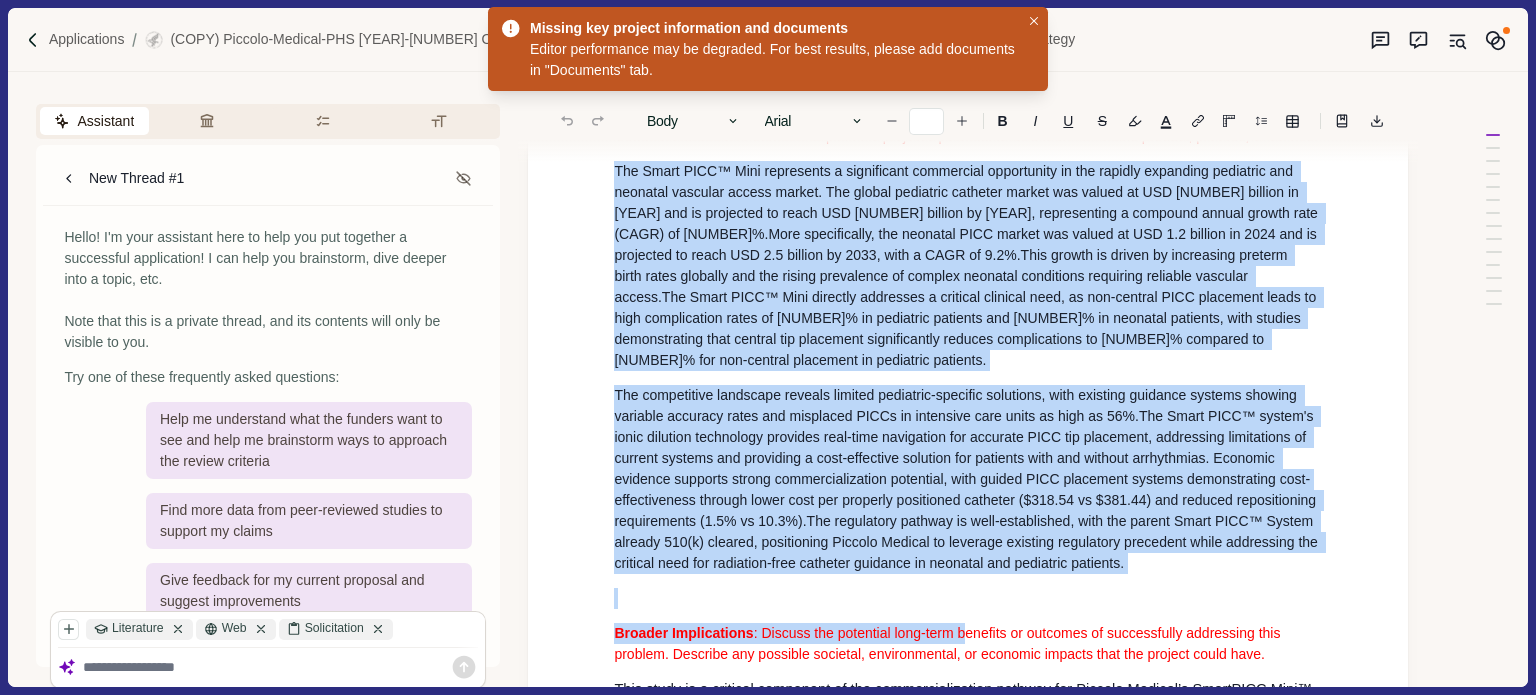 scroll, scrollTop: 2861, scrollLeft: 0, axis: vertical 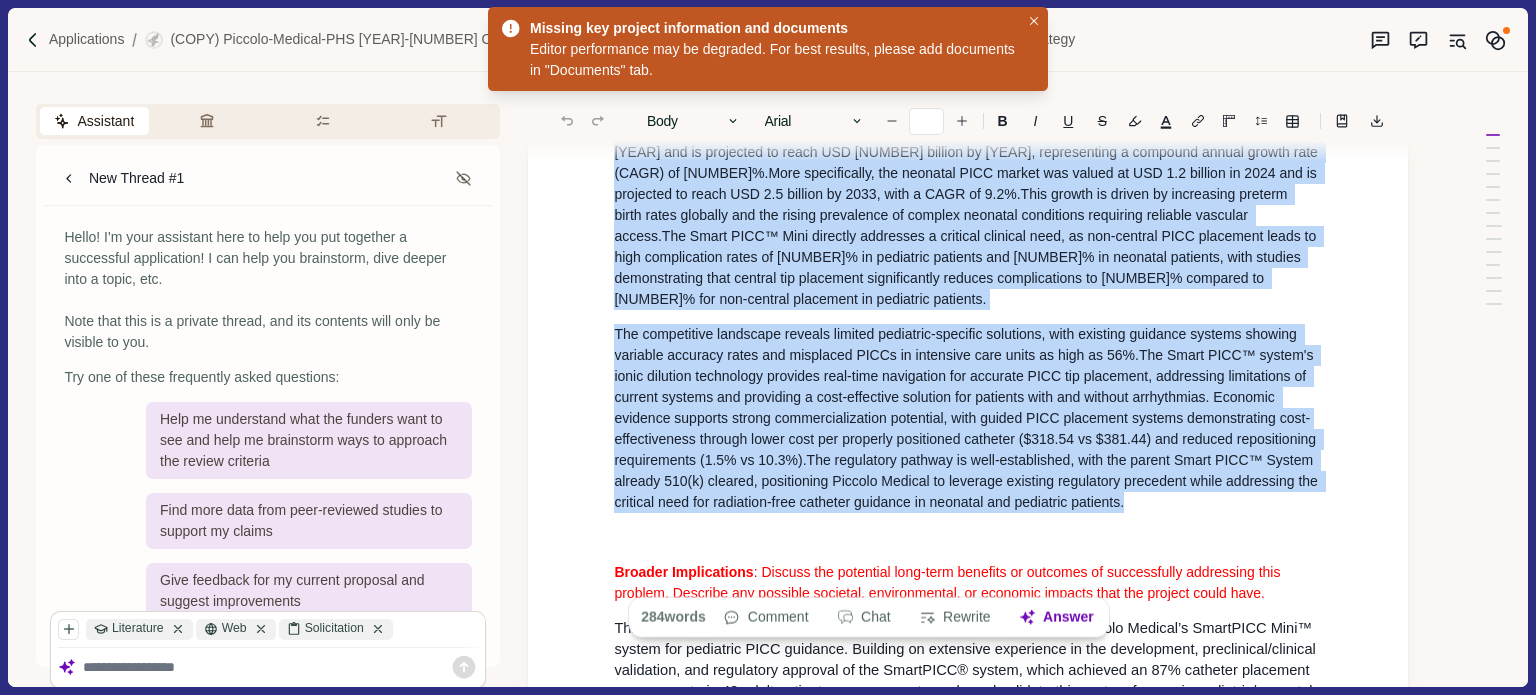 drag, startPoint x: 611, startPoint y: 227, endPoint x: 1132, endPoint y: 583, distance: 631.0127 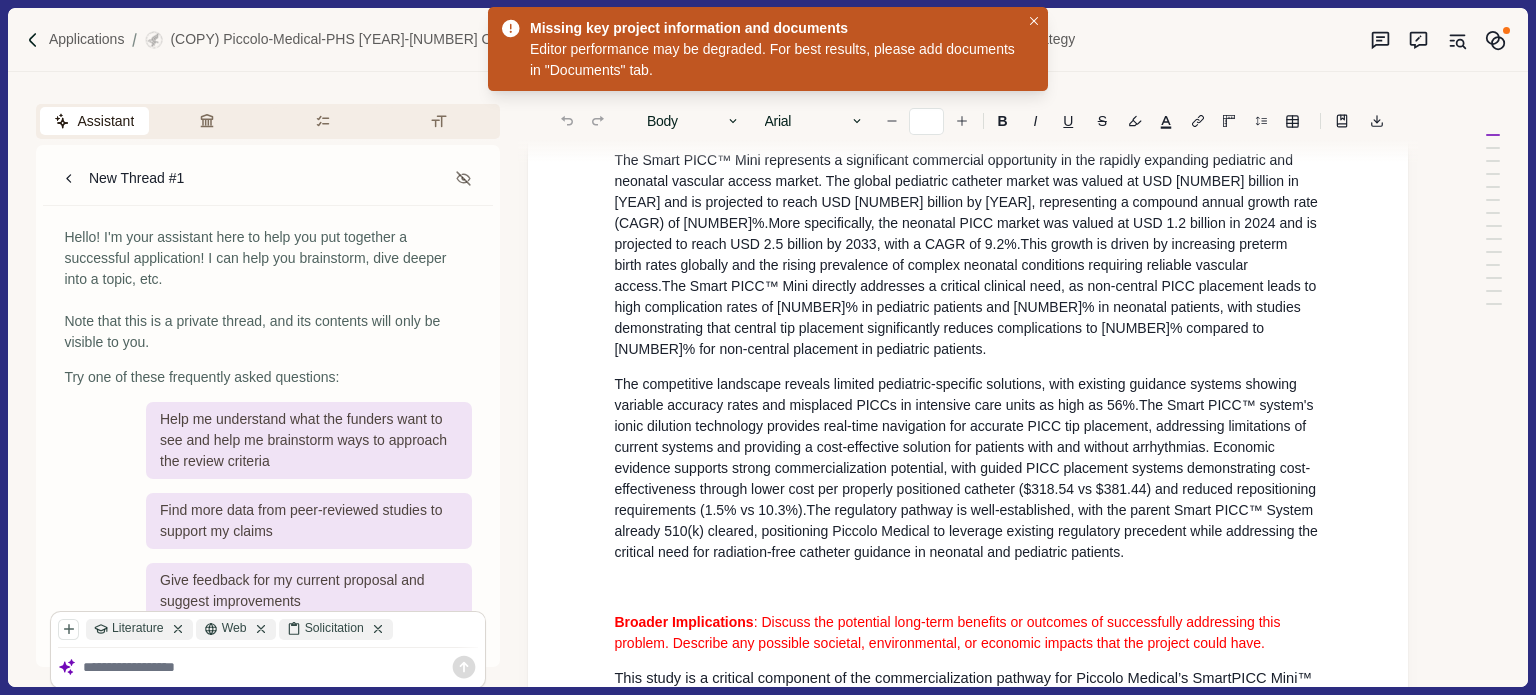 scroll, scrollTop: 2761, scrollLeft: 0, axis: vertical 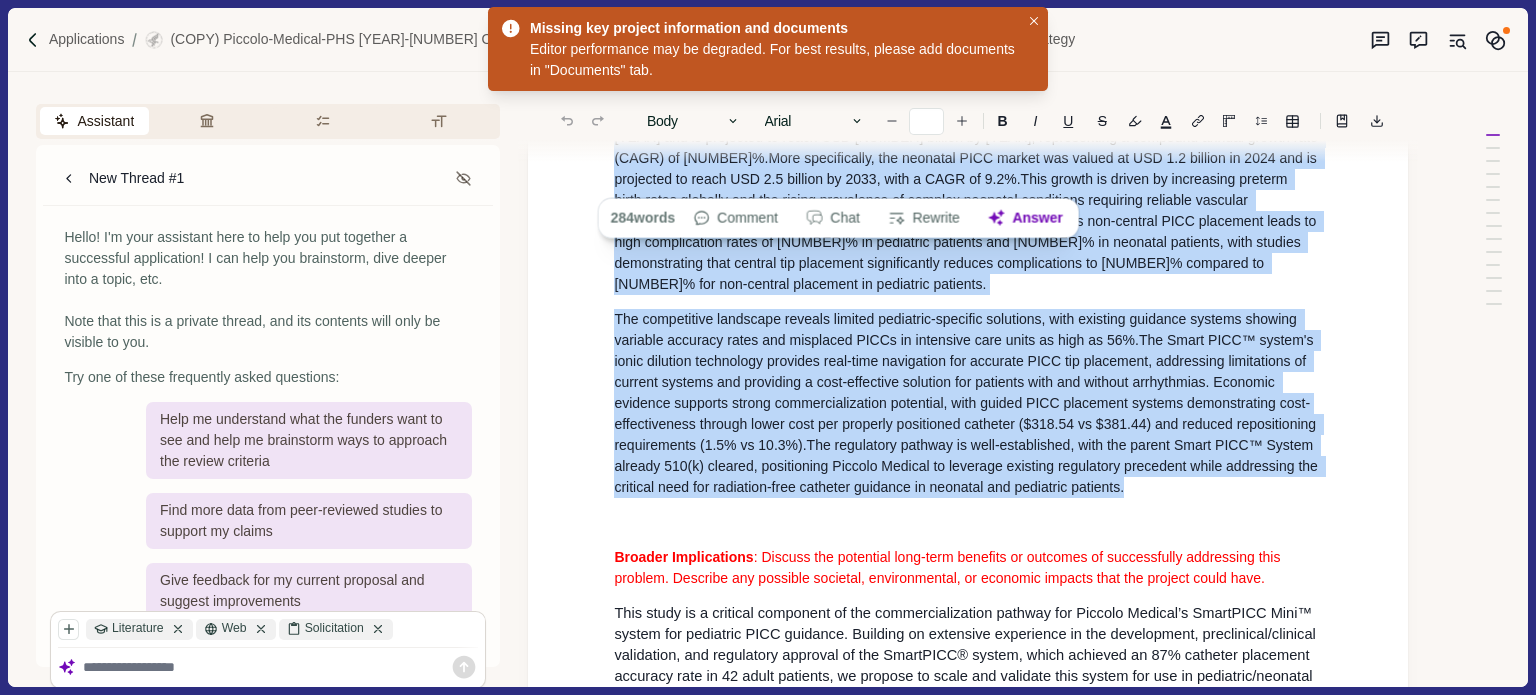drag, startPoint x: 612, startPoint y: 267, endPoint x: 1133, endPoint y: 564, distance: 599.70825 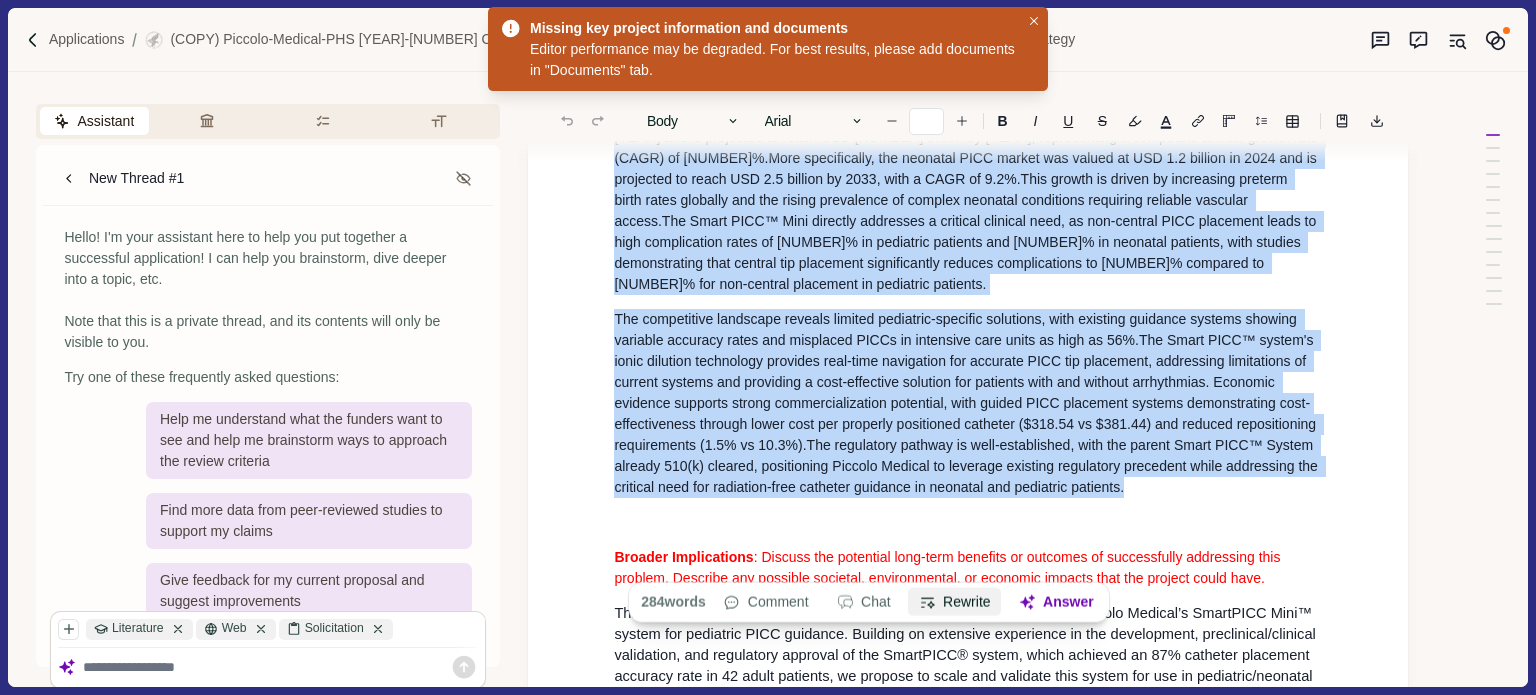 click on "Rewrite" at bounding box center [955, 602] 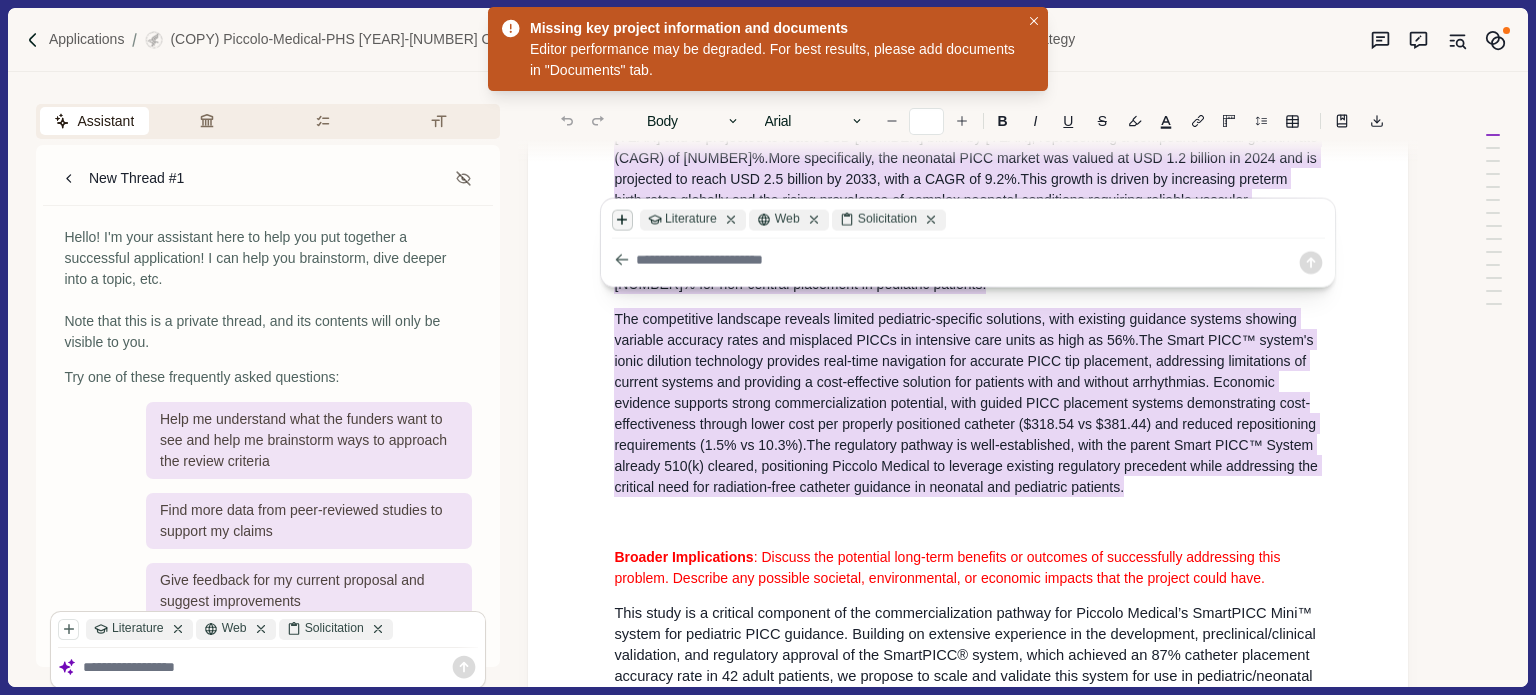 click 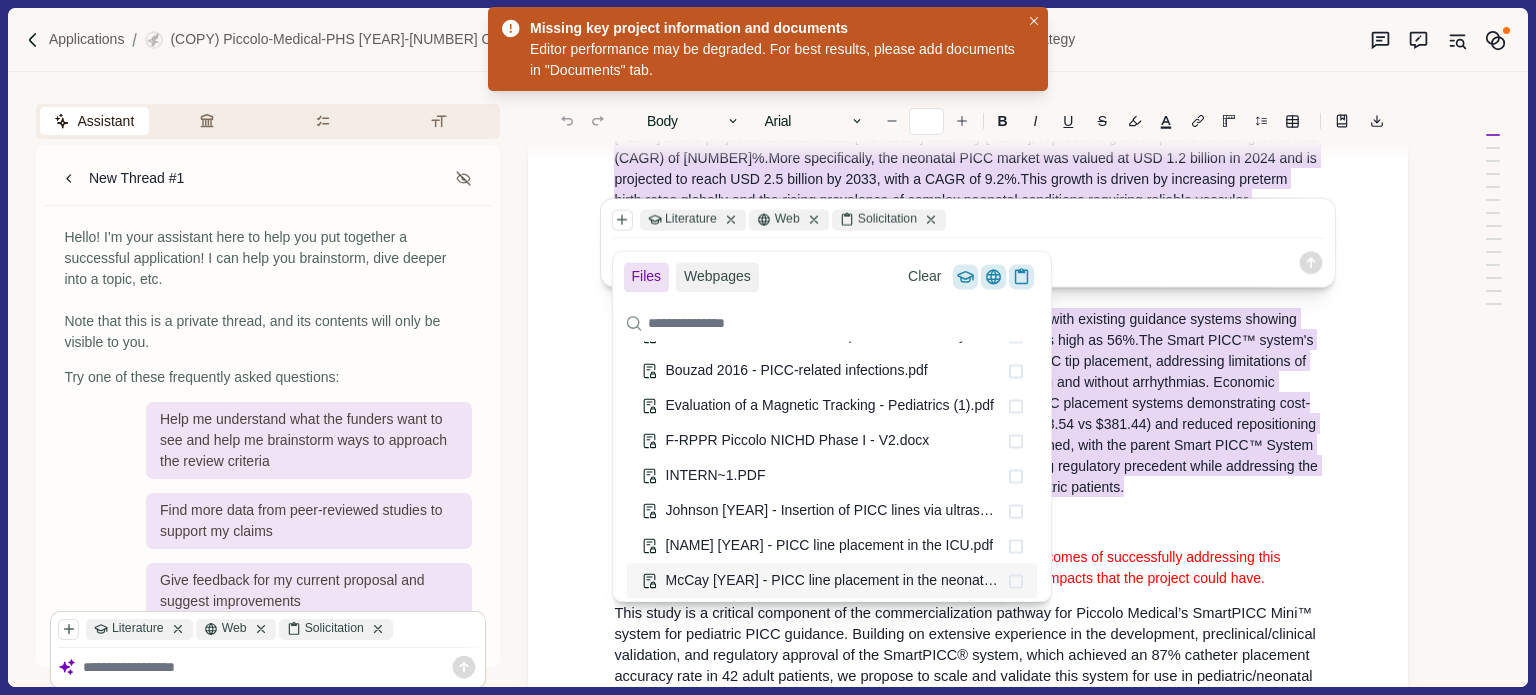 scroll, scrollTop: 203, scrollLeft: 0, axis: vertical 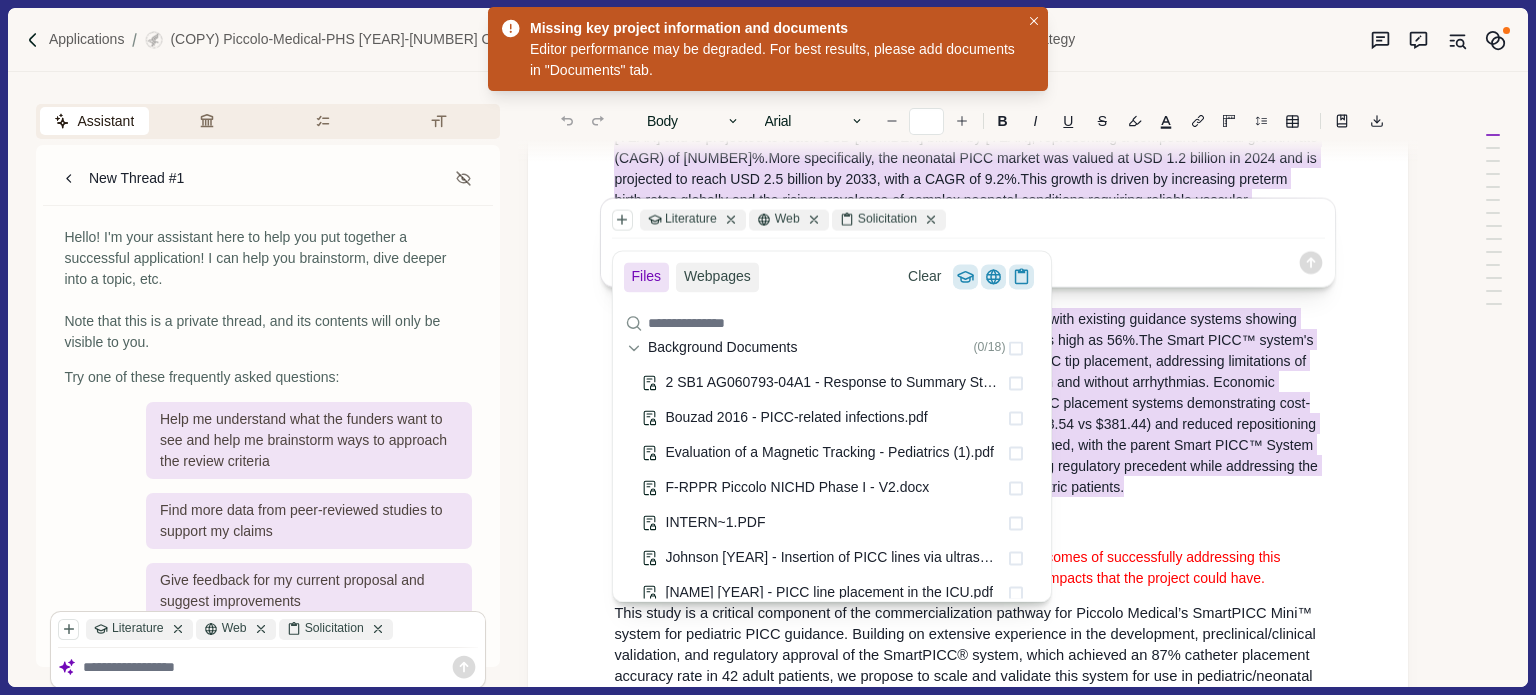 click on "Malposition of peripherally inserted central venous catheters (PICCs) can be life threatening to pediatric and neonatal patients. Pediatric and neonatal patients represent one of the most vulnerable populations requiring central venous access. In these patients, PICCs are widely used to provide intravenous access for prolonged administration of therapeutics, such as parenteral nutrition, chemotherapy, and antibiotics. 1, 2 These central lines are introduced into a peripheral vein and advanced until the catheter tip is inserted into the superior vena cava (SVC) or the cavoatrial junction (CAJ), as recommended by the FDA. 3, 4 As a result, up to 48% of central lines peripherally inserted into pediatric patients are initially placed into the right atrium and require repositioning ." at bounding box center [968, 4387] 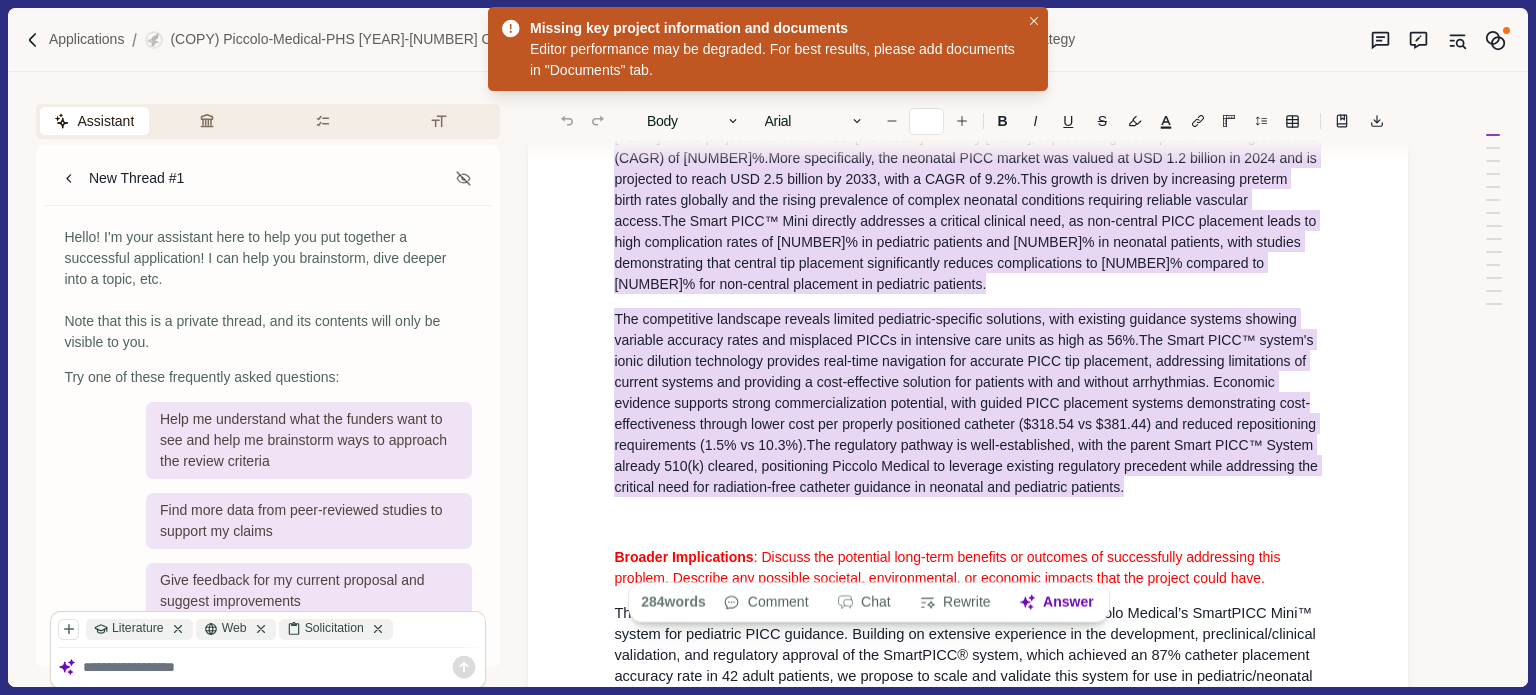 click on "The Smart PICC™ system's ionic dilution technology provides real-time navigation for accurate PICC tip placement, addressing limitations of current systems and providing a cost-effective solution for patients with and without arrhythmias. Economic evidence supports strong commercialization potential, with guided PICC placement systems demonstrating cost-effectiveness through lower cost per properly positioned catheter ($318.54 vs $381.44) and reduced repositioning requirements (1.5% vs 10.3%)." at bounding box center [967, 392] 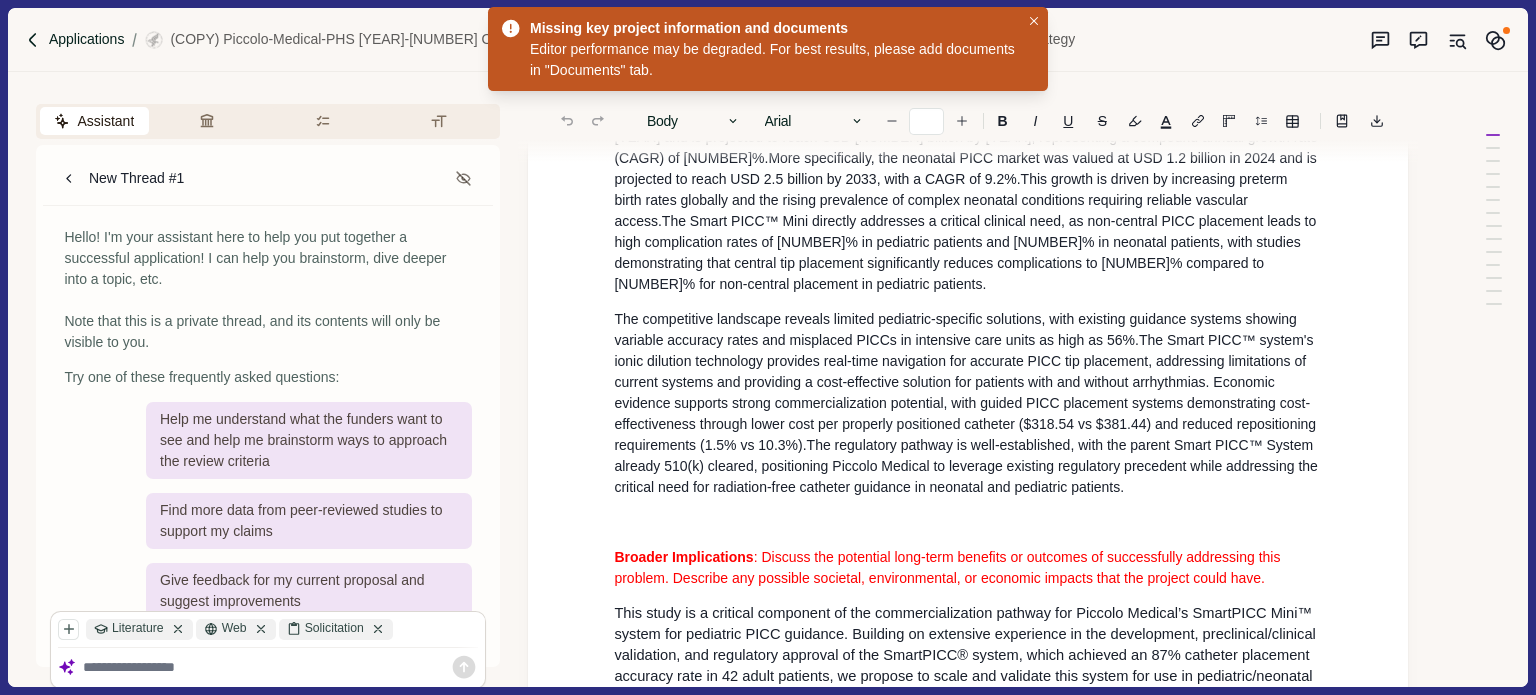click on "Applications" at bounding box center (87, 39) 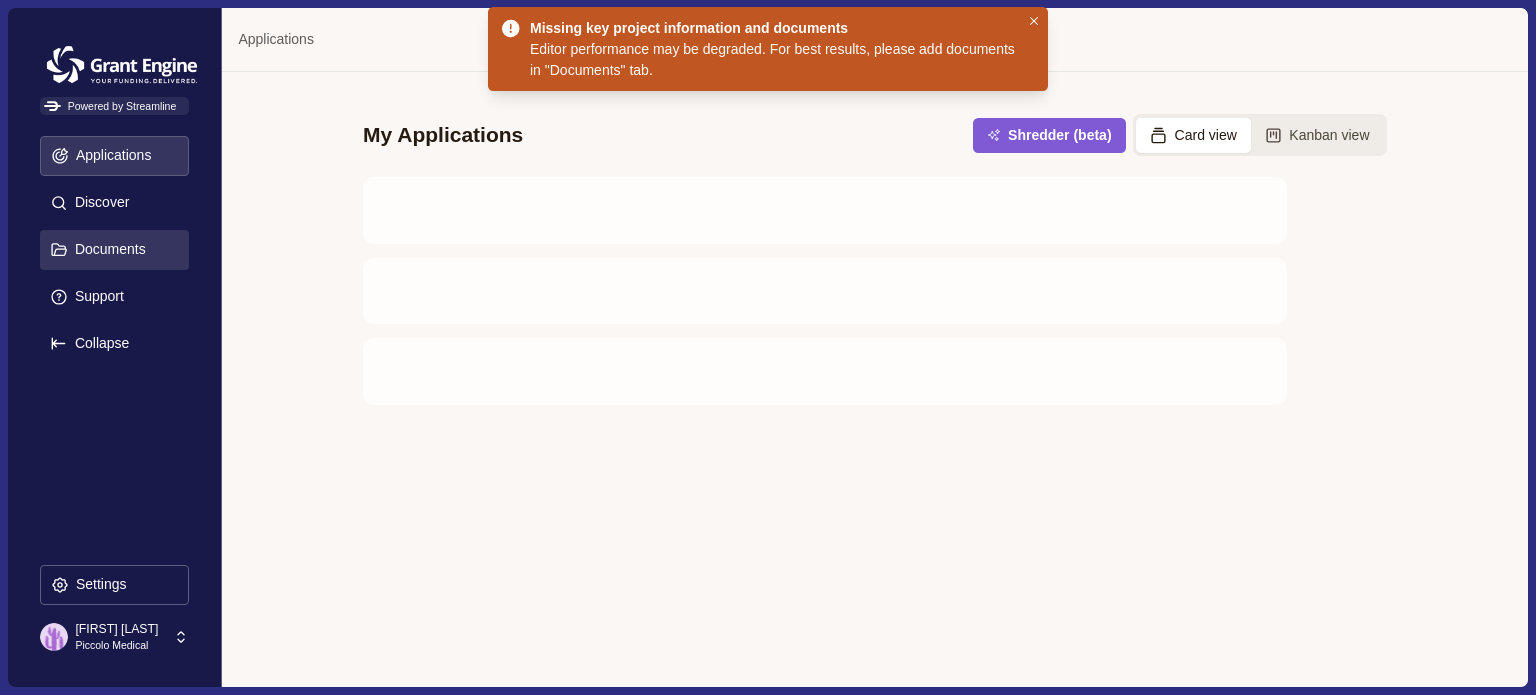 click on "Documents" at bounding box center (107, 249) 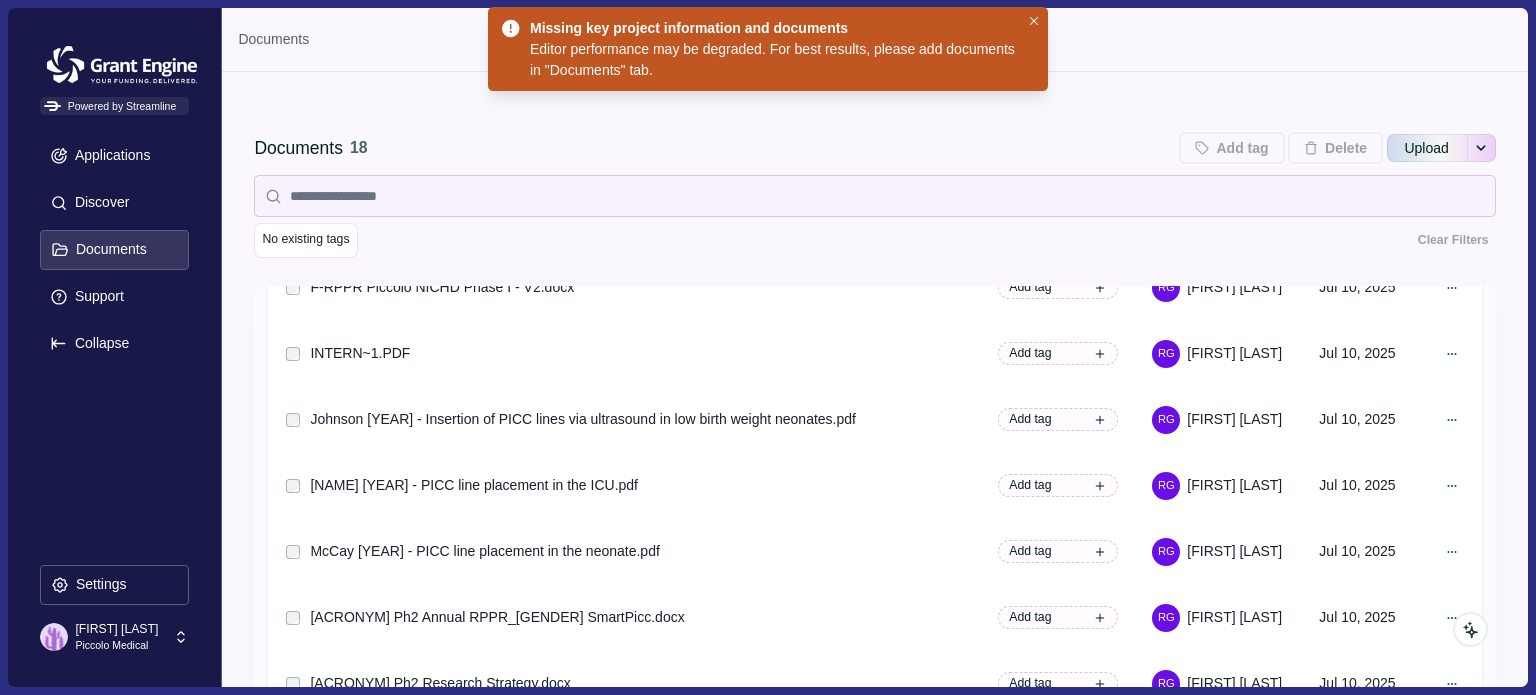 scroll, scrollTop: 0, scrollLeft: 0, axis: both 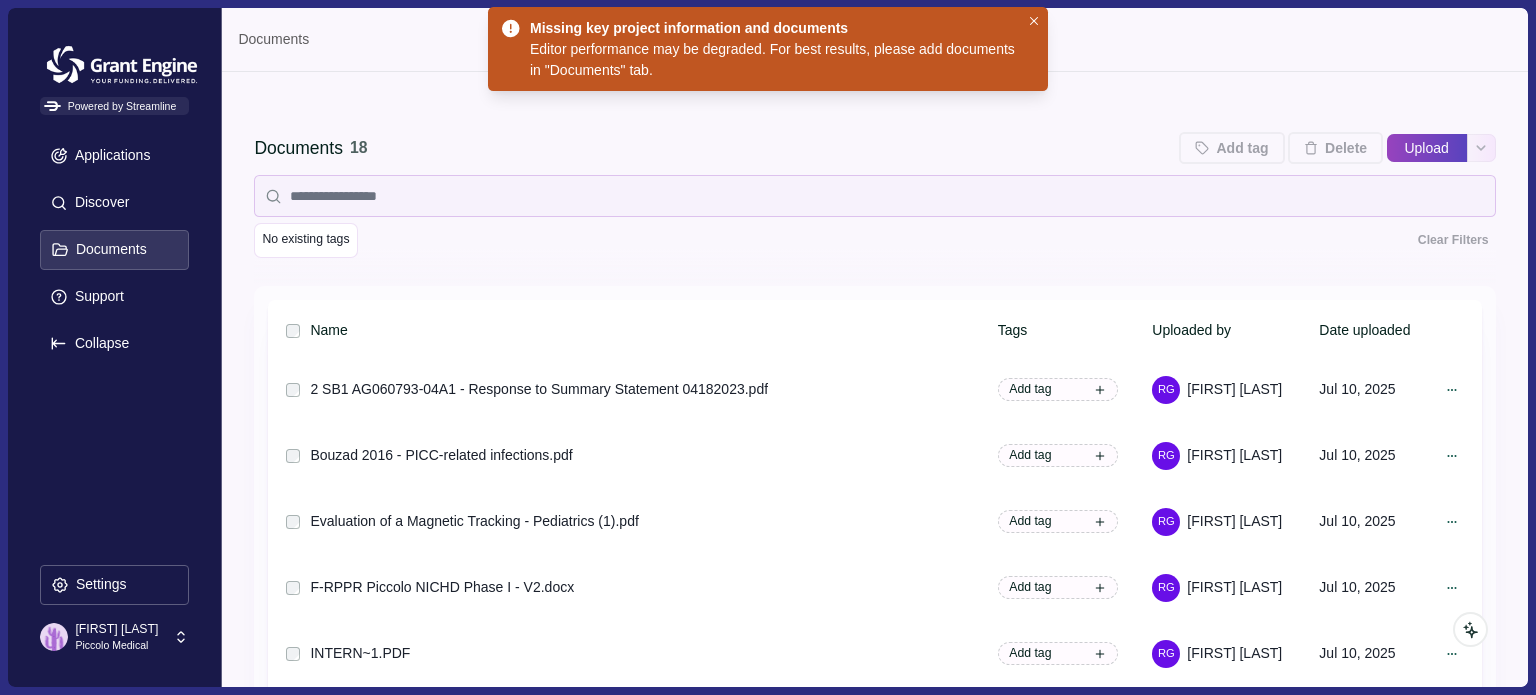 click on "Upload" at bounding box center [1427, 148] 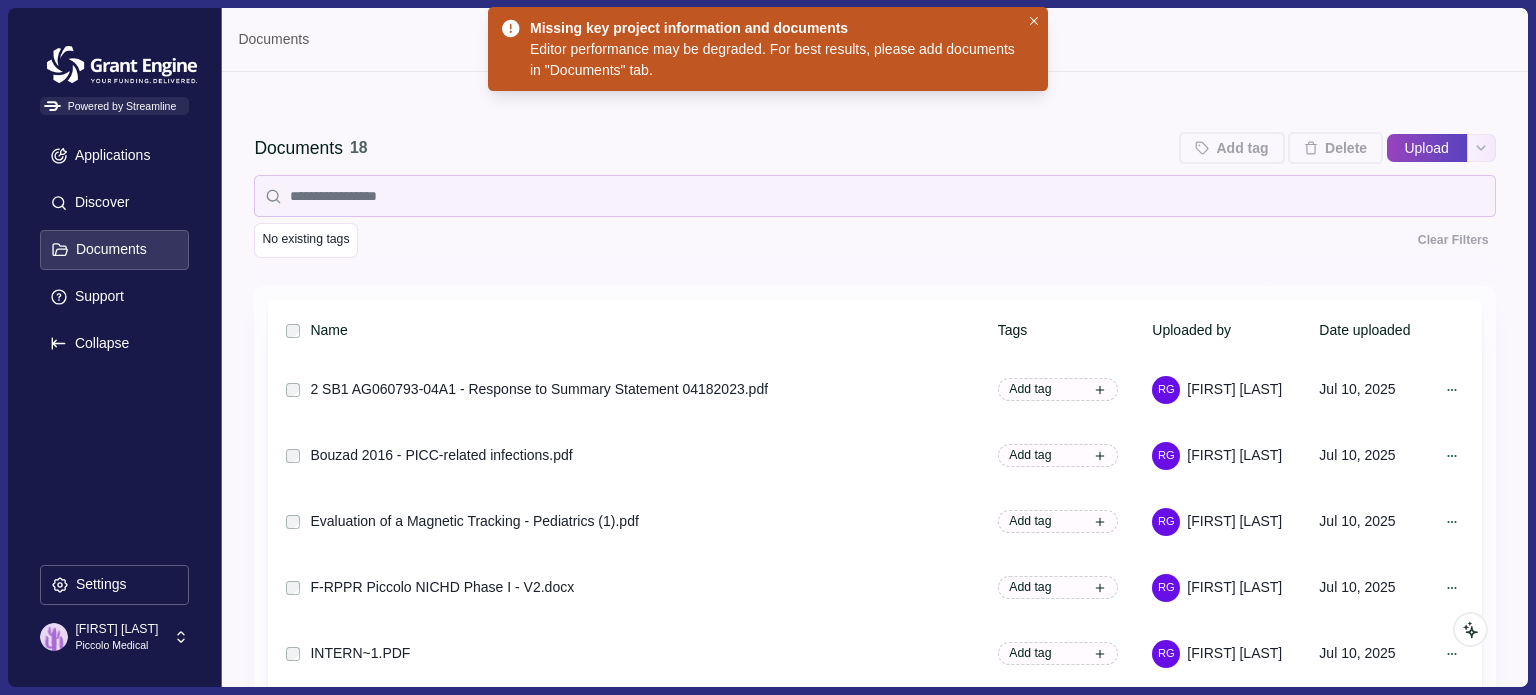 click on "Upload" at bounding box center [1386, 148] 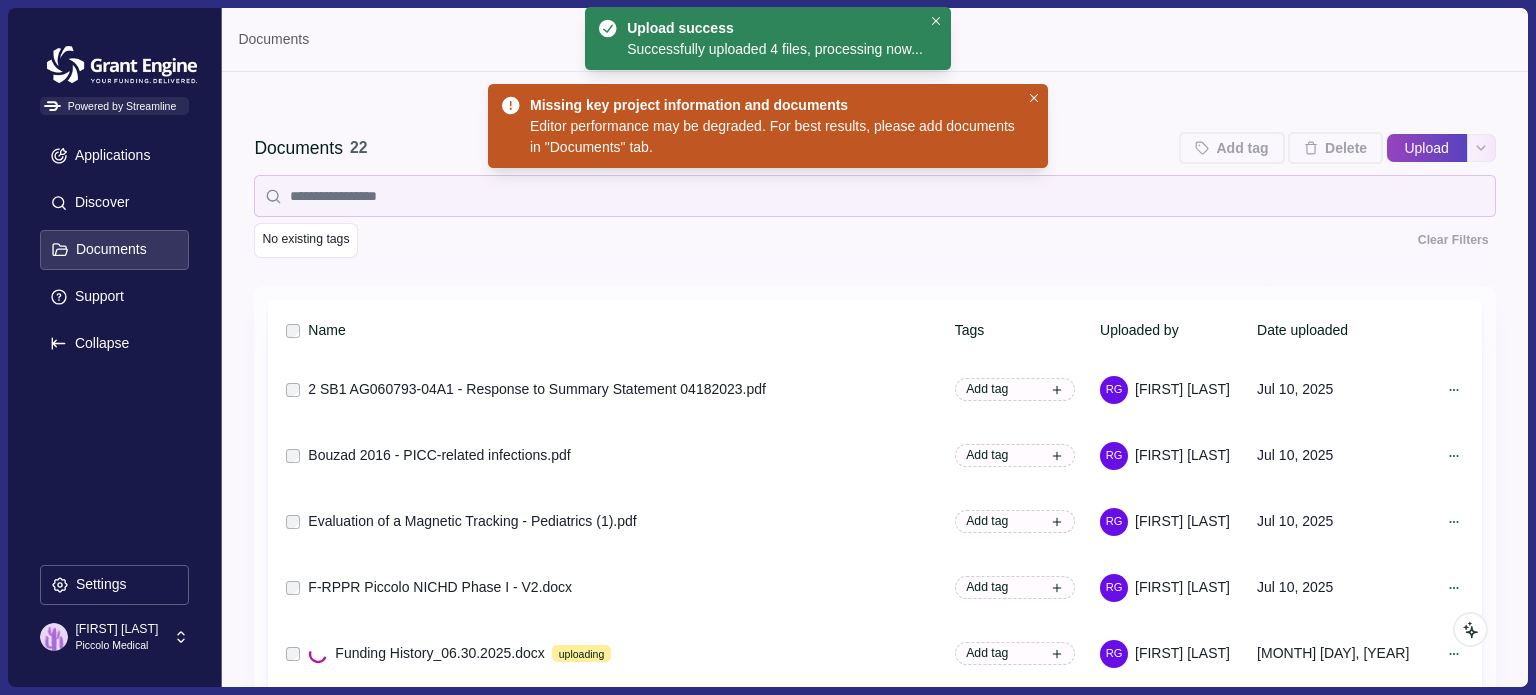 click on "Upload" at bounding box center (1427, 148) 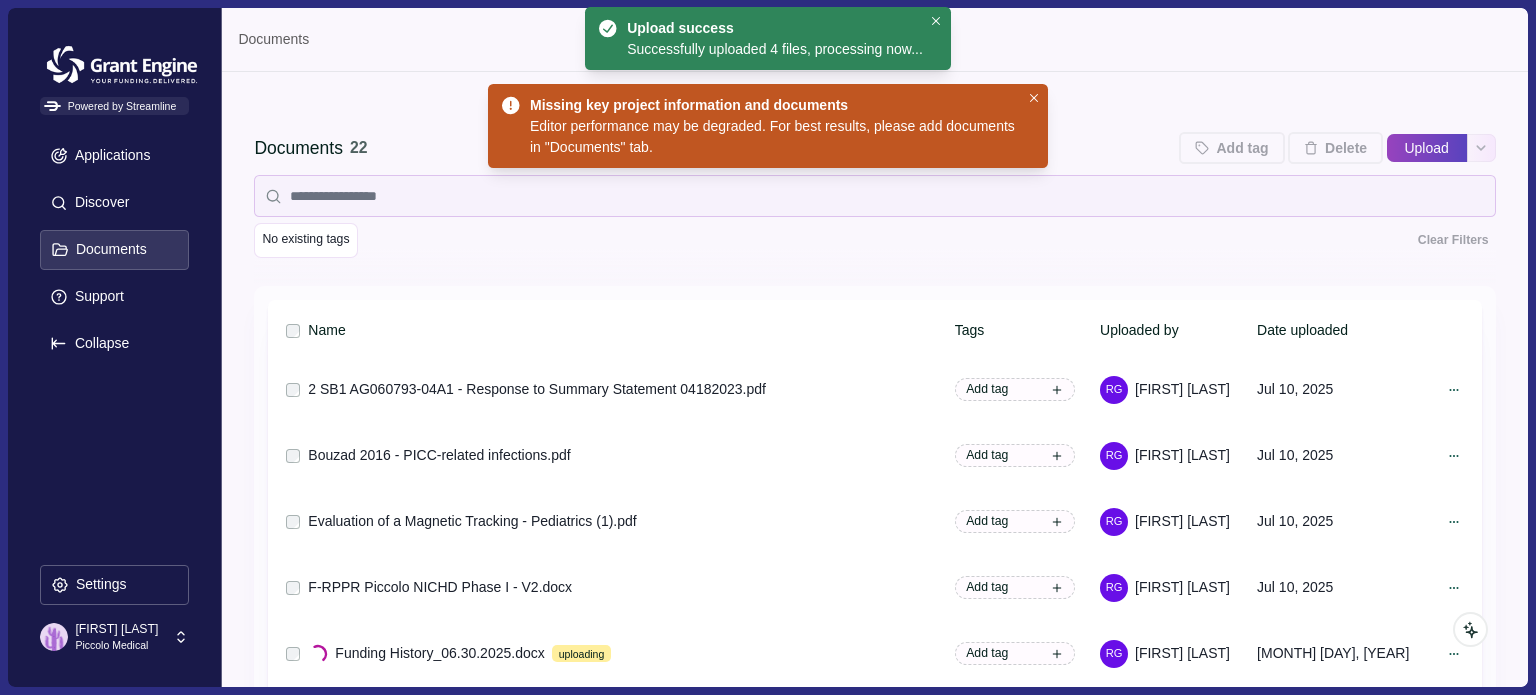 click on "Upload" at bounding box center [1386, 148] 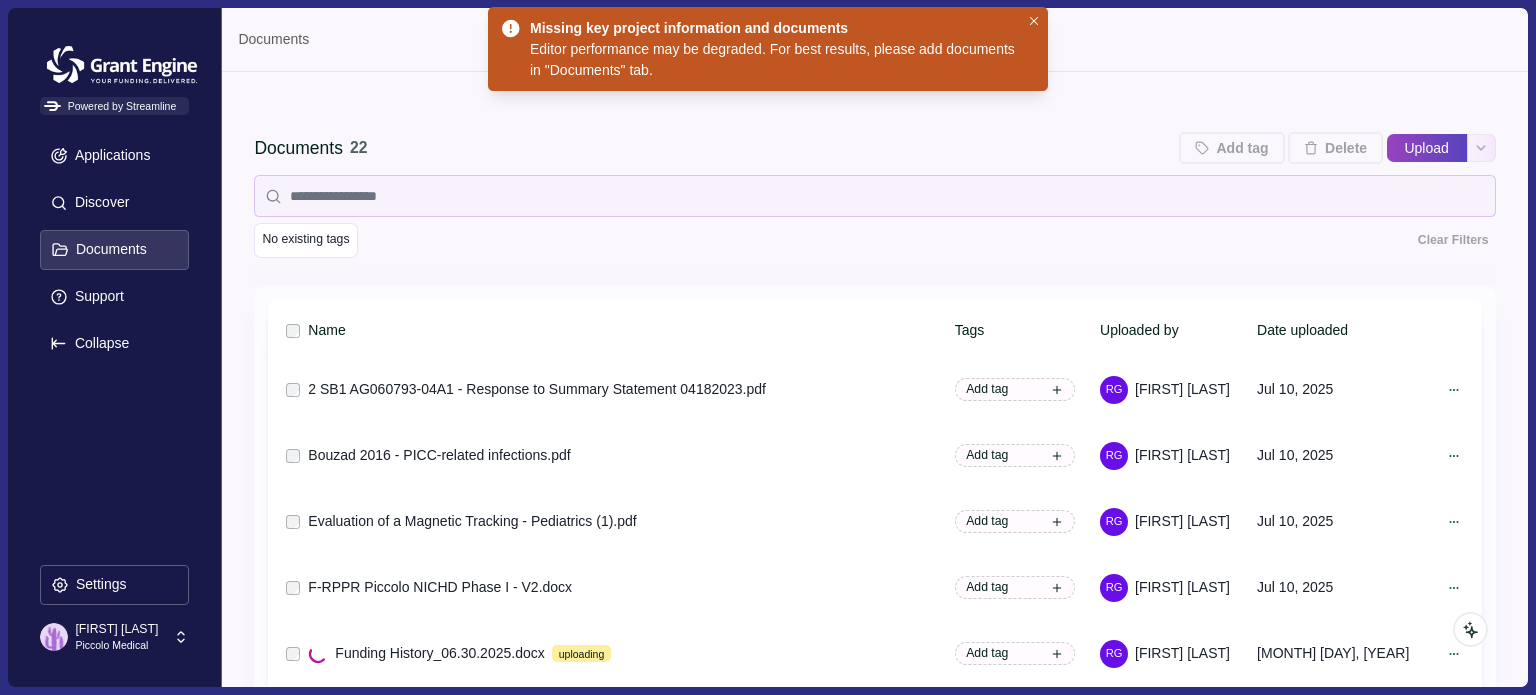 type on "**********" 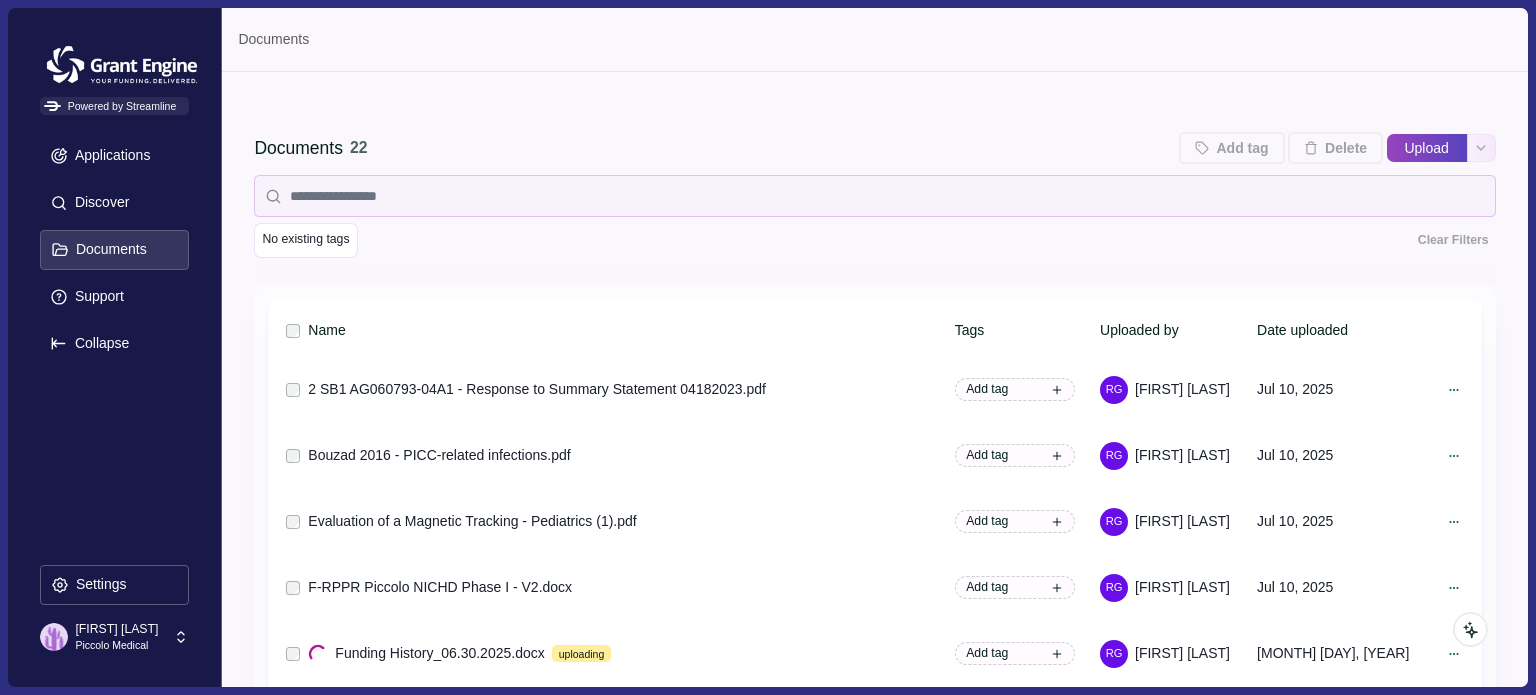 type 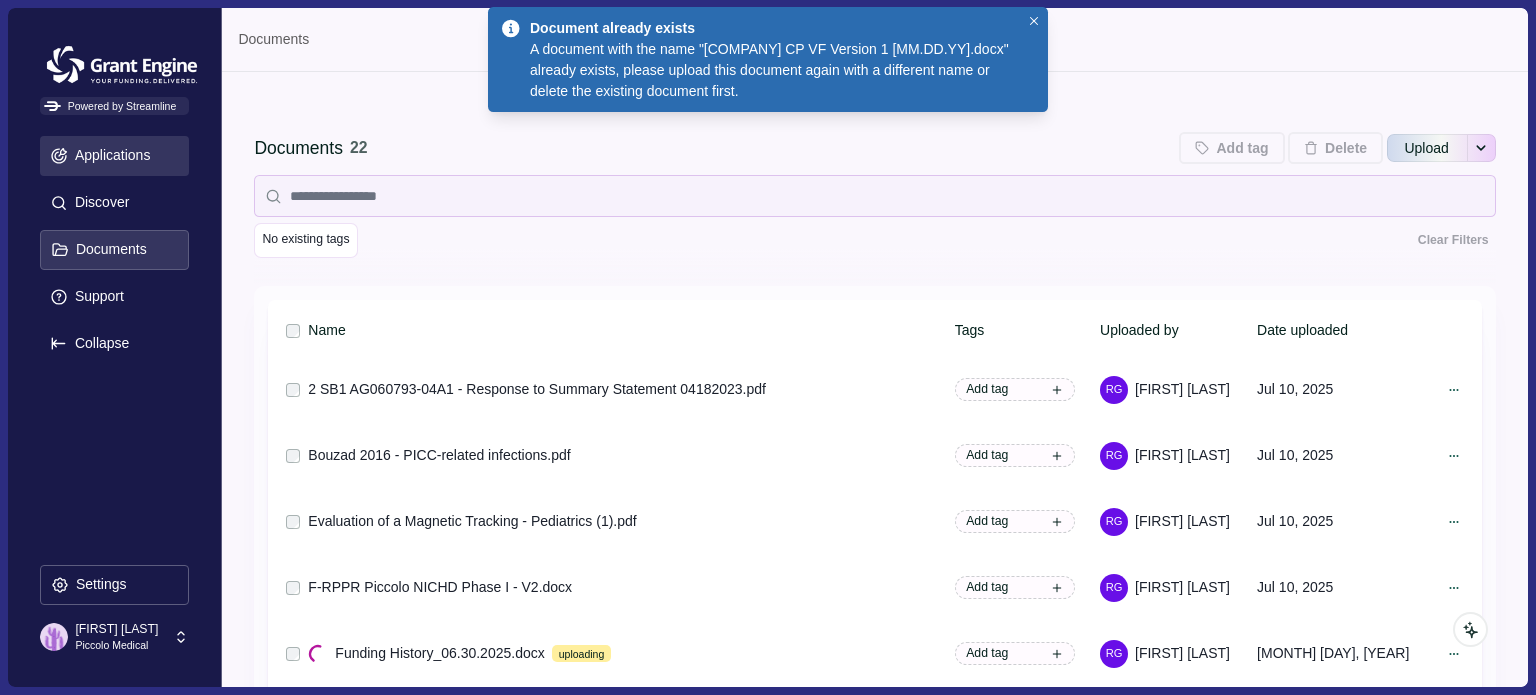 click on "Applications" at bounding box center [109, 155] 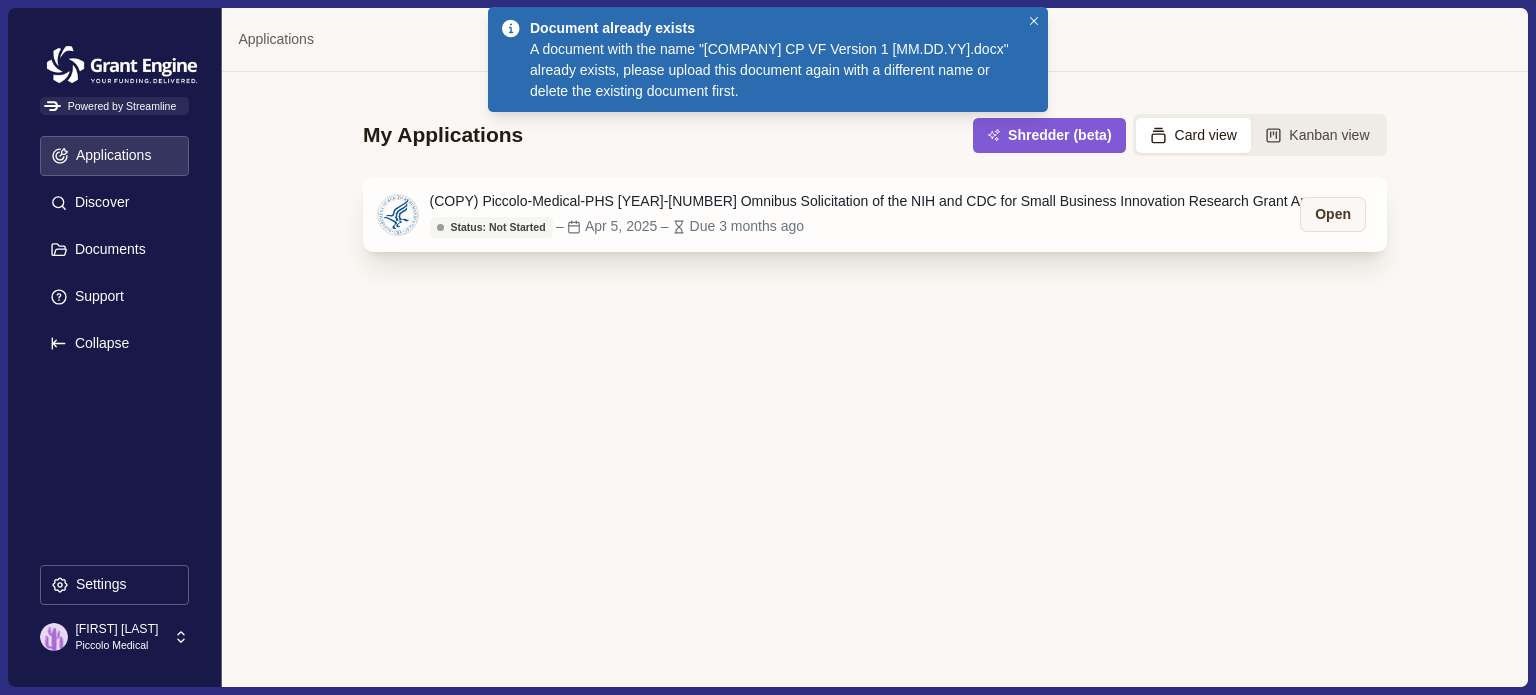 click on "Due 3 months ago" at bounding box center (747, 226) 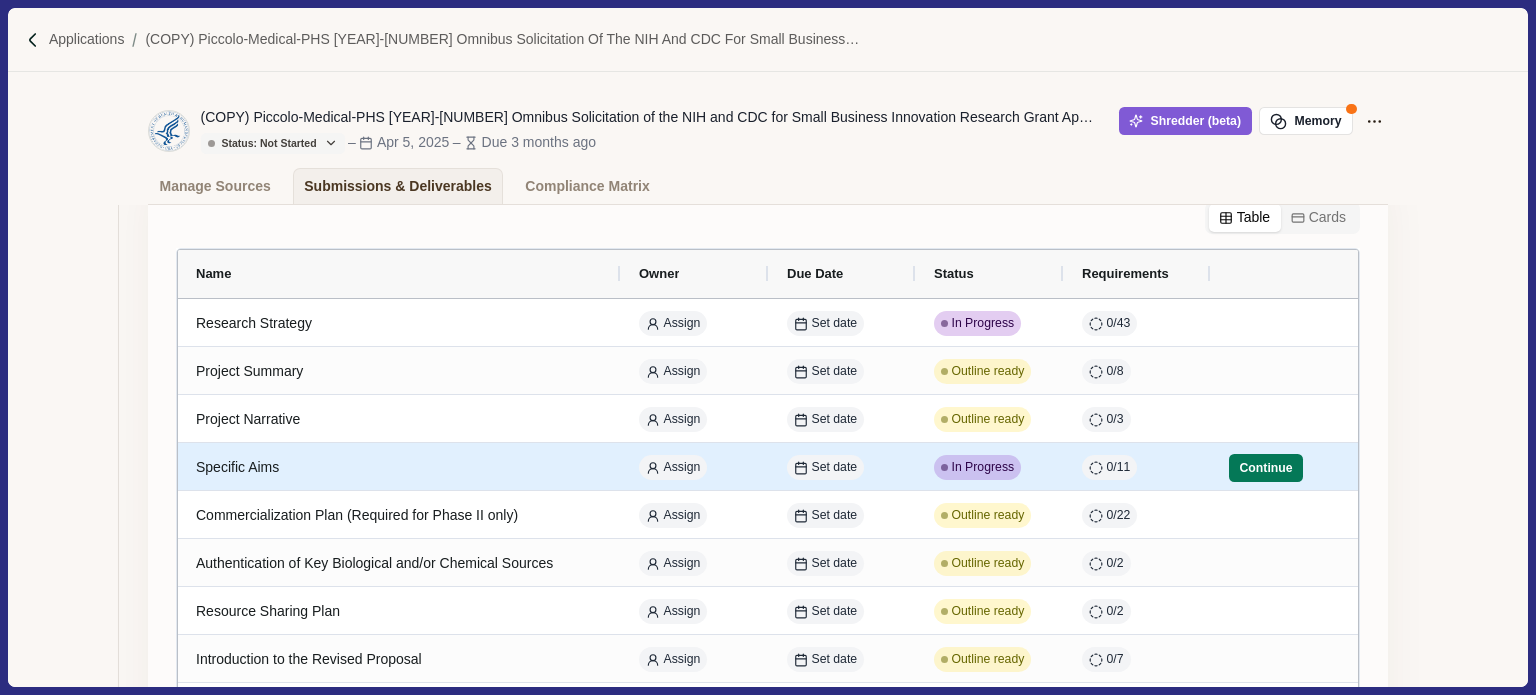 scroll, scrollTop: 200, scrollLeft: 0, axis: vertical 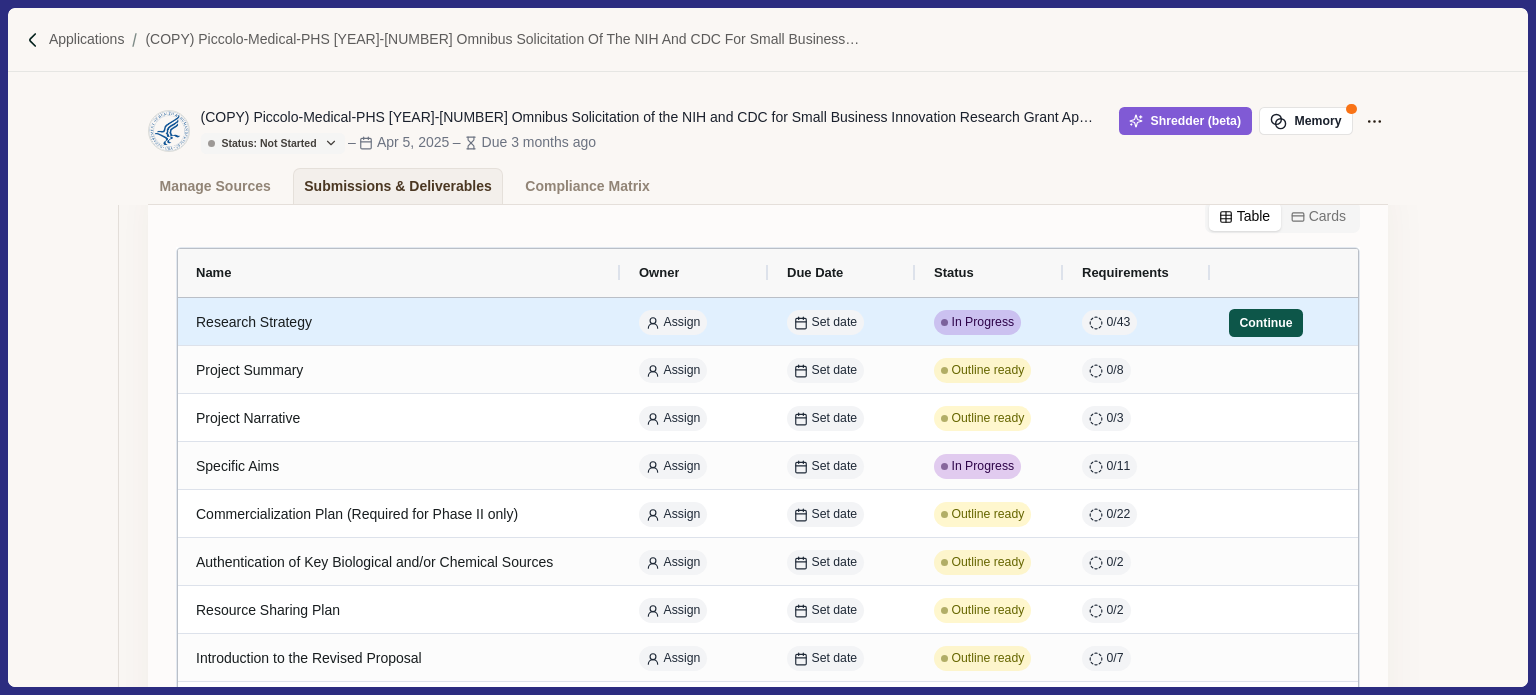 click on "Continue" at bounding box center (1266, 323) 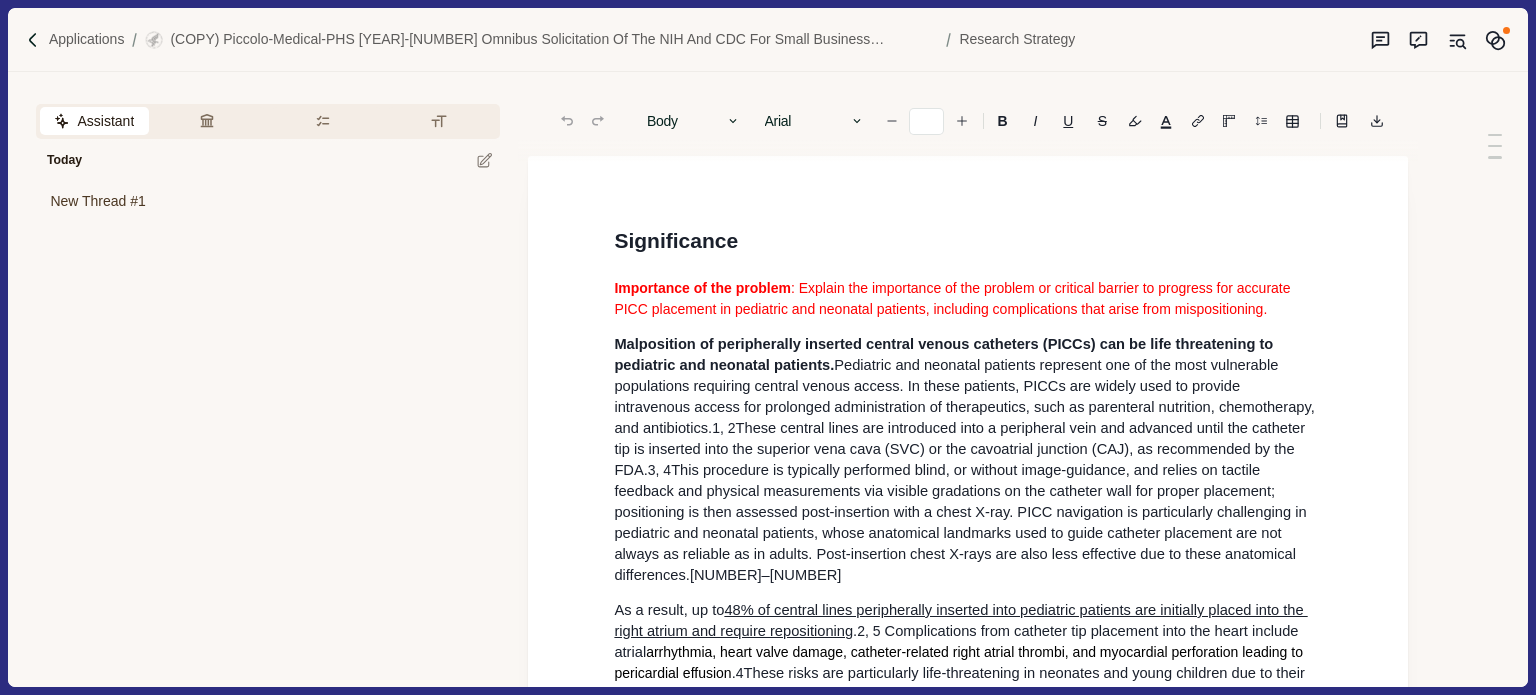 type on "**" 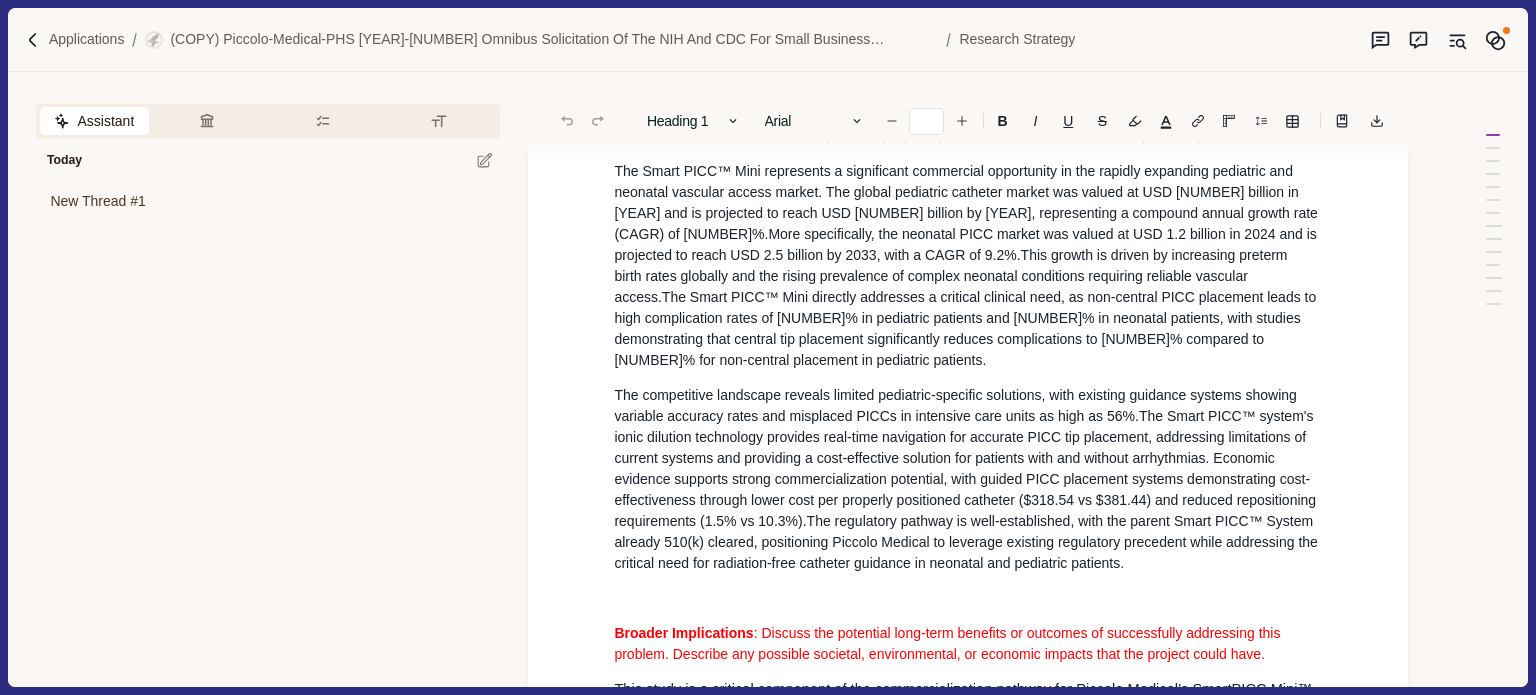 scroll, scrollTop: 2800, scrollLeft: 0, axis: vertical 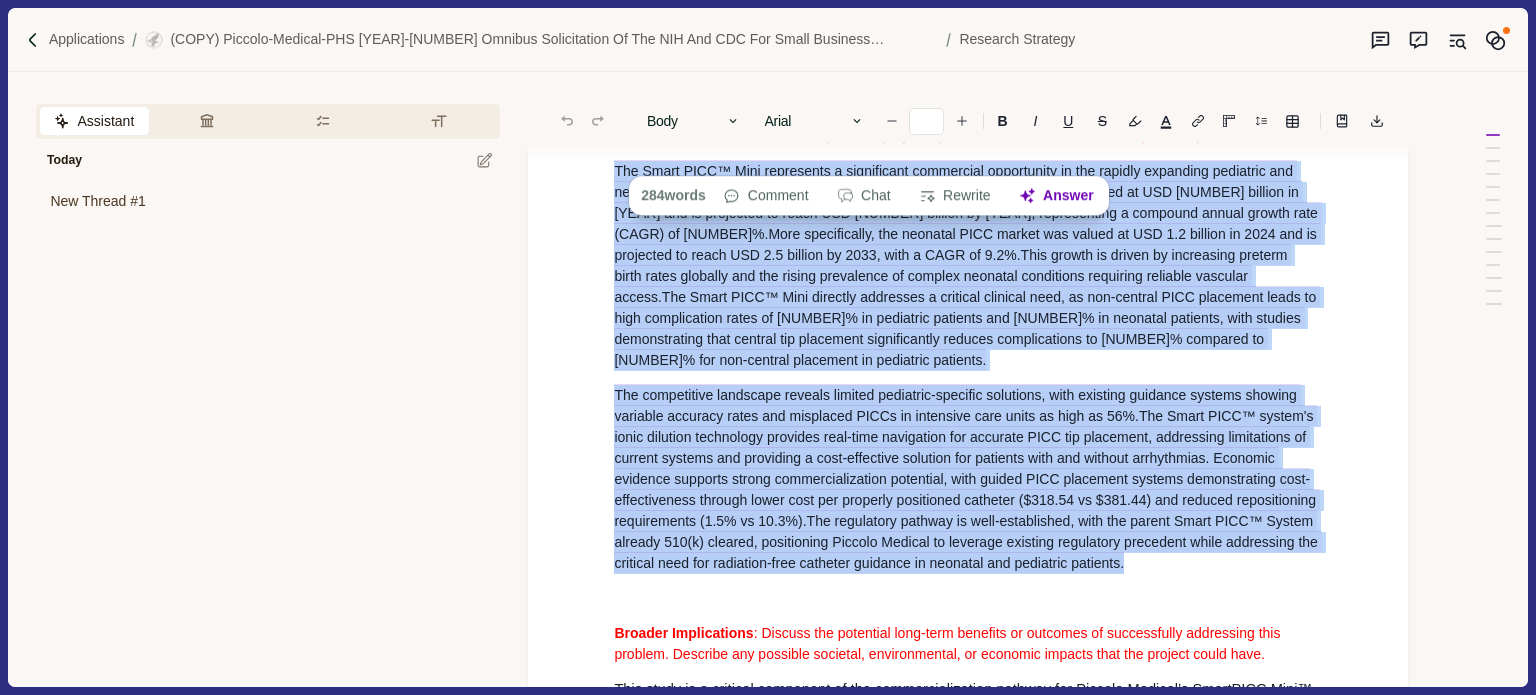 drag, startPoint x: 613, startPoint y: 235, endPoint x: 1138, endPoint y: 635, distance: 660.0189 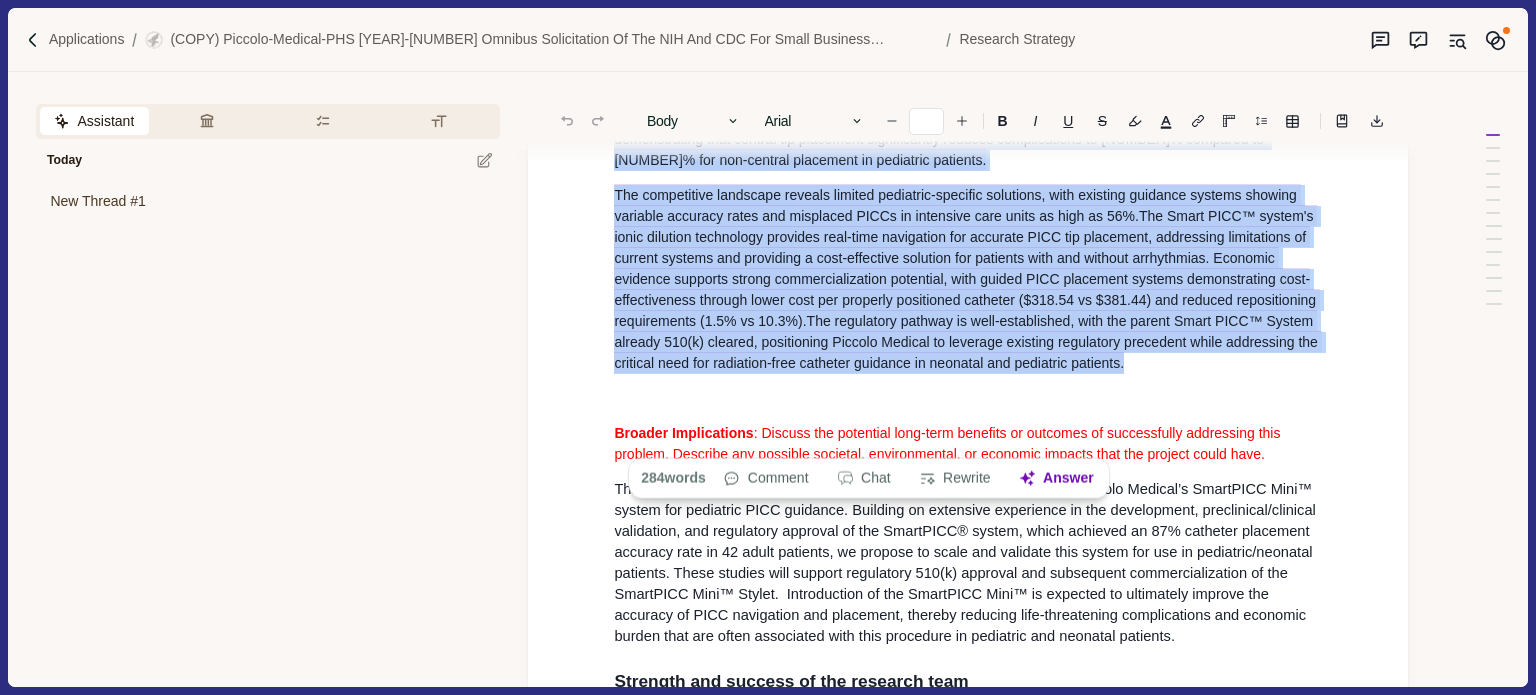 scroll, scrollTop: 2800, scrollLeft: 0, axis: vertical 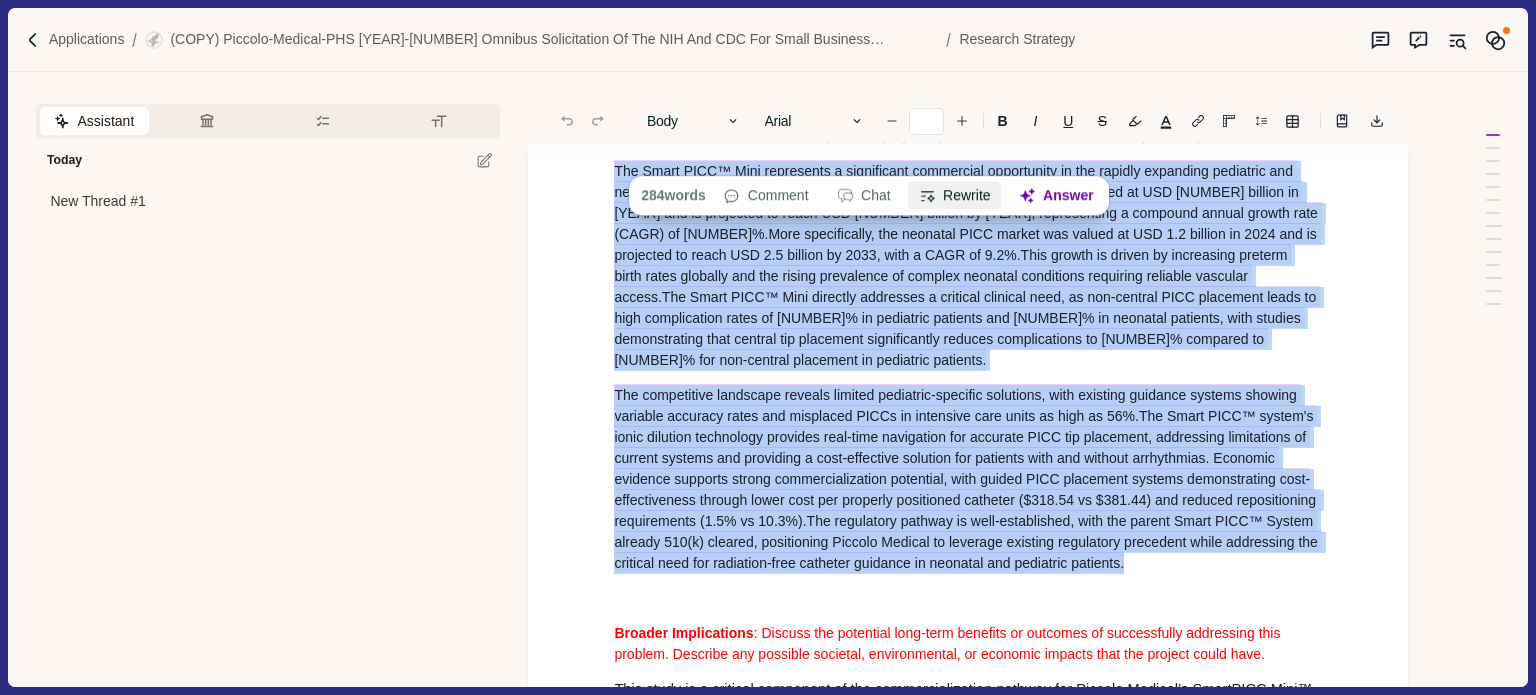 click on "Rewrite" at bounding box center [955, 196] 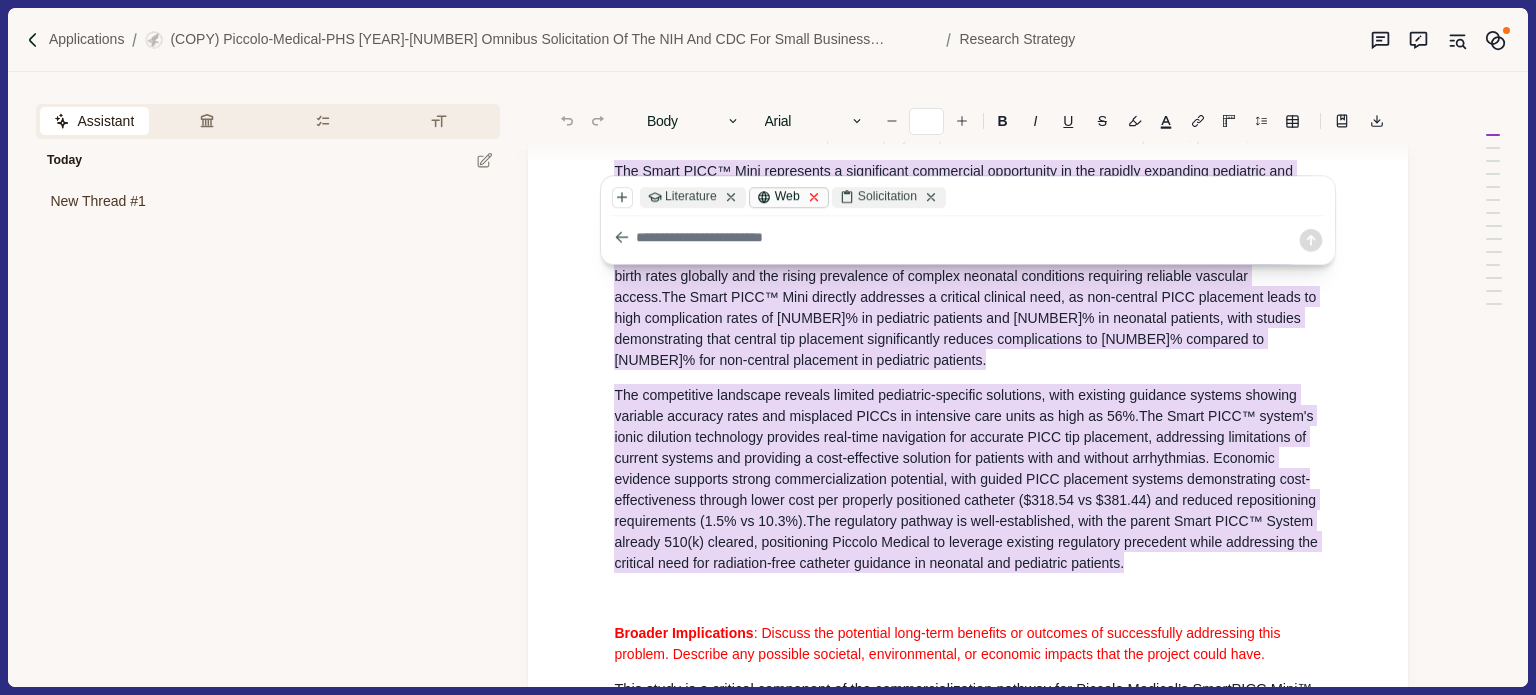 click 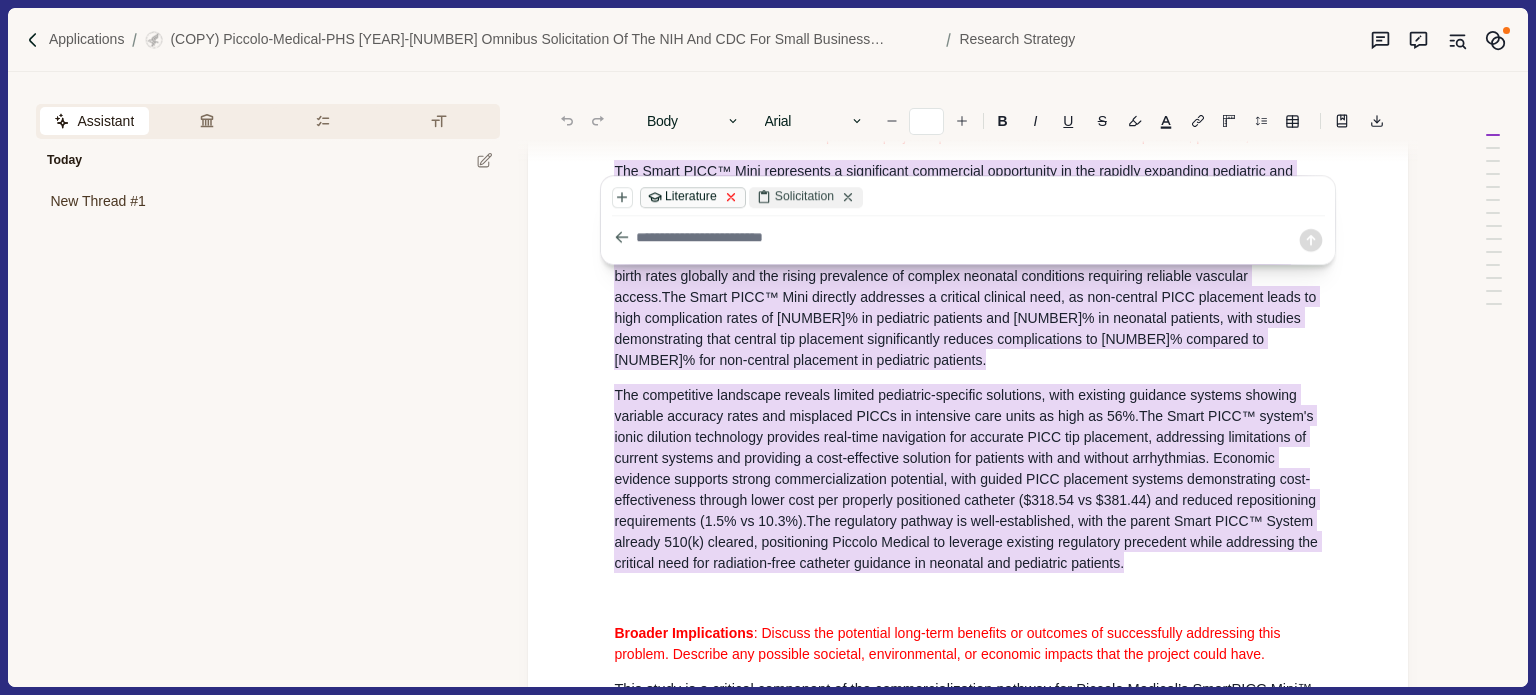 click 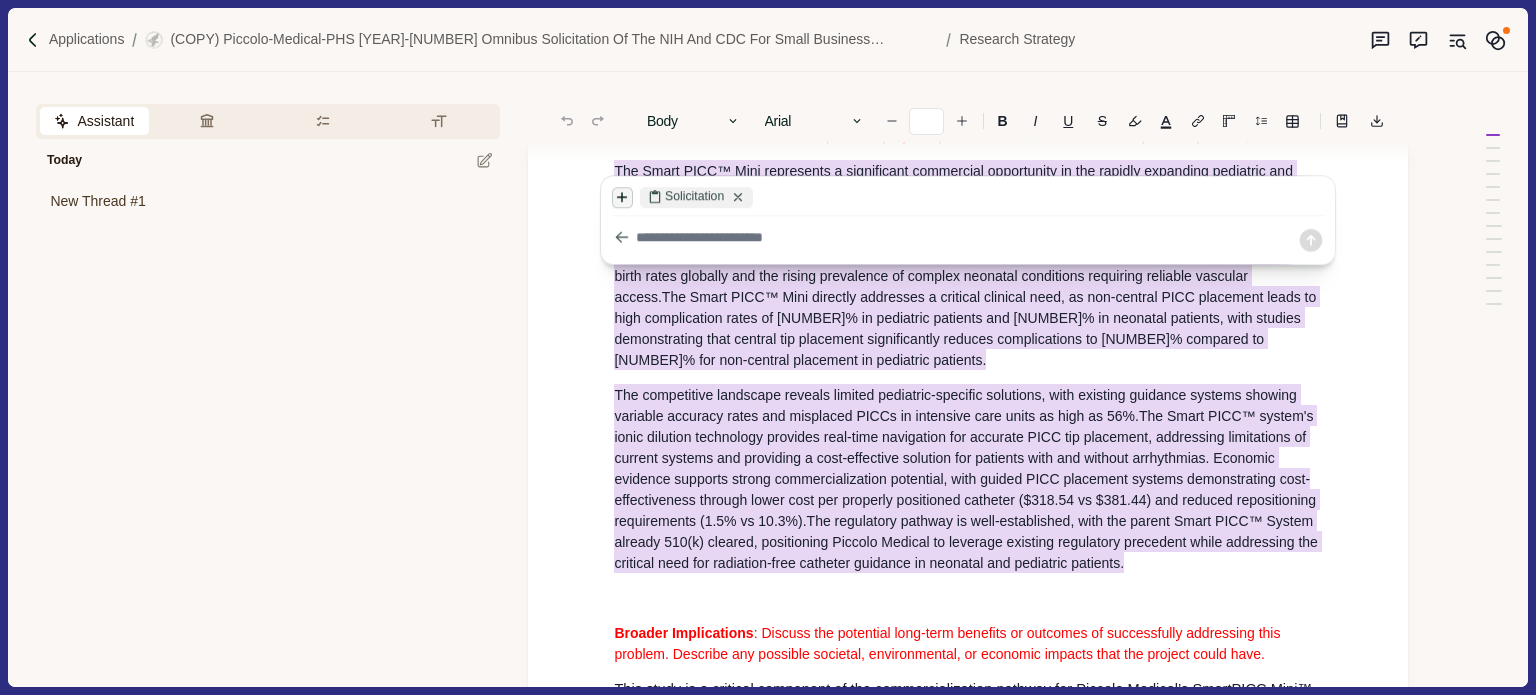 click 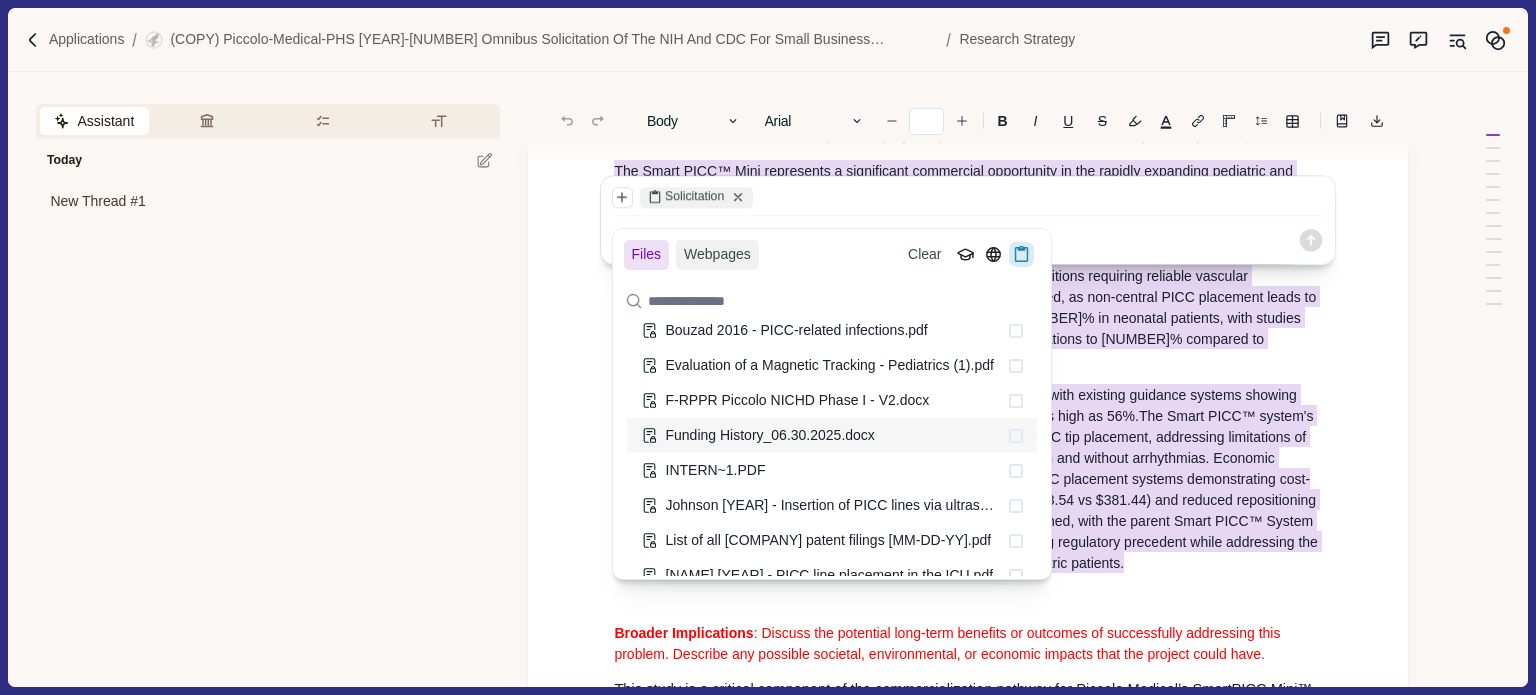 scroll, scrollTop: 300, scrollLeft: 0, axis: vertical 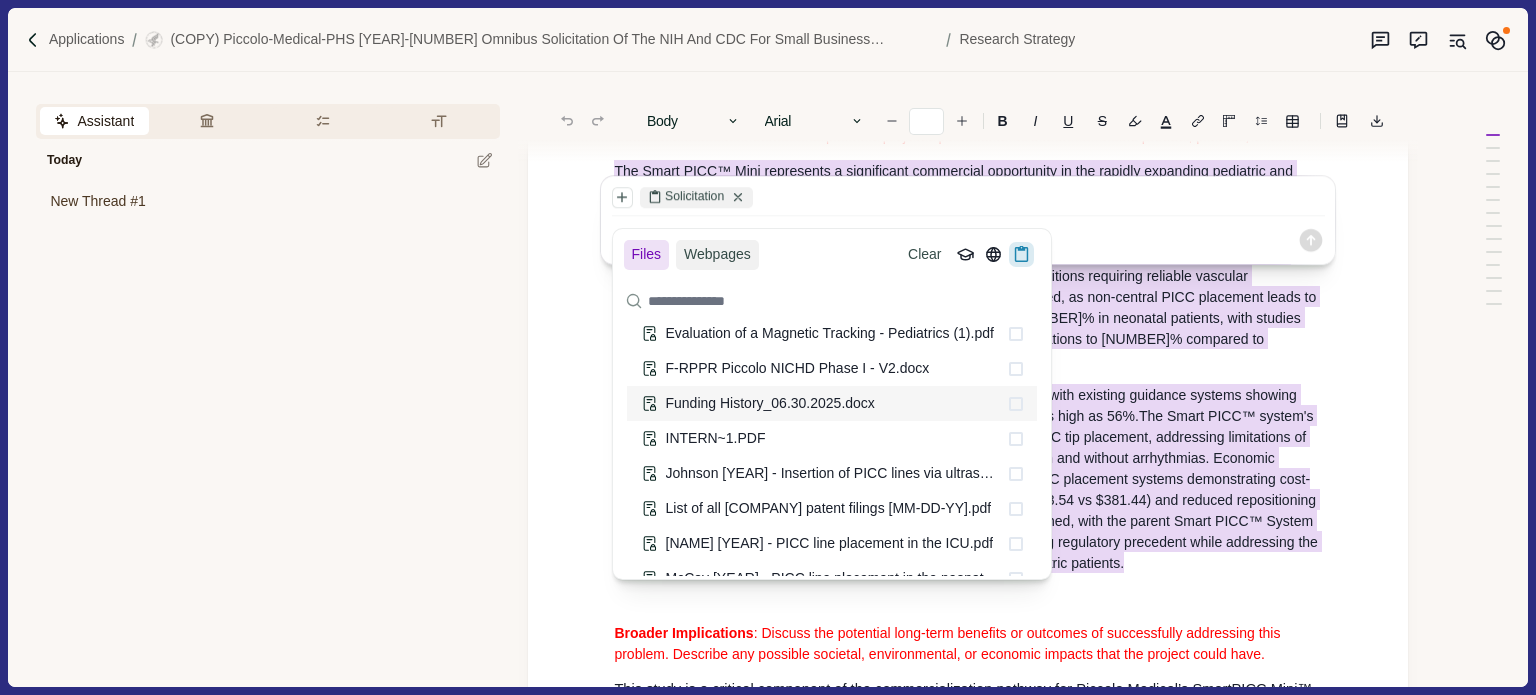 click on "Funding History_06.30.2025.docx" at bounding box center (770, 403) 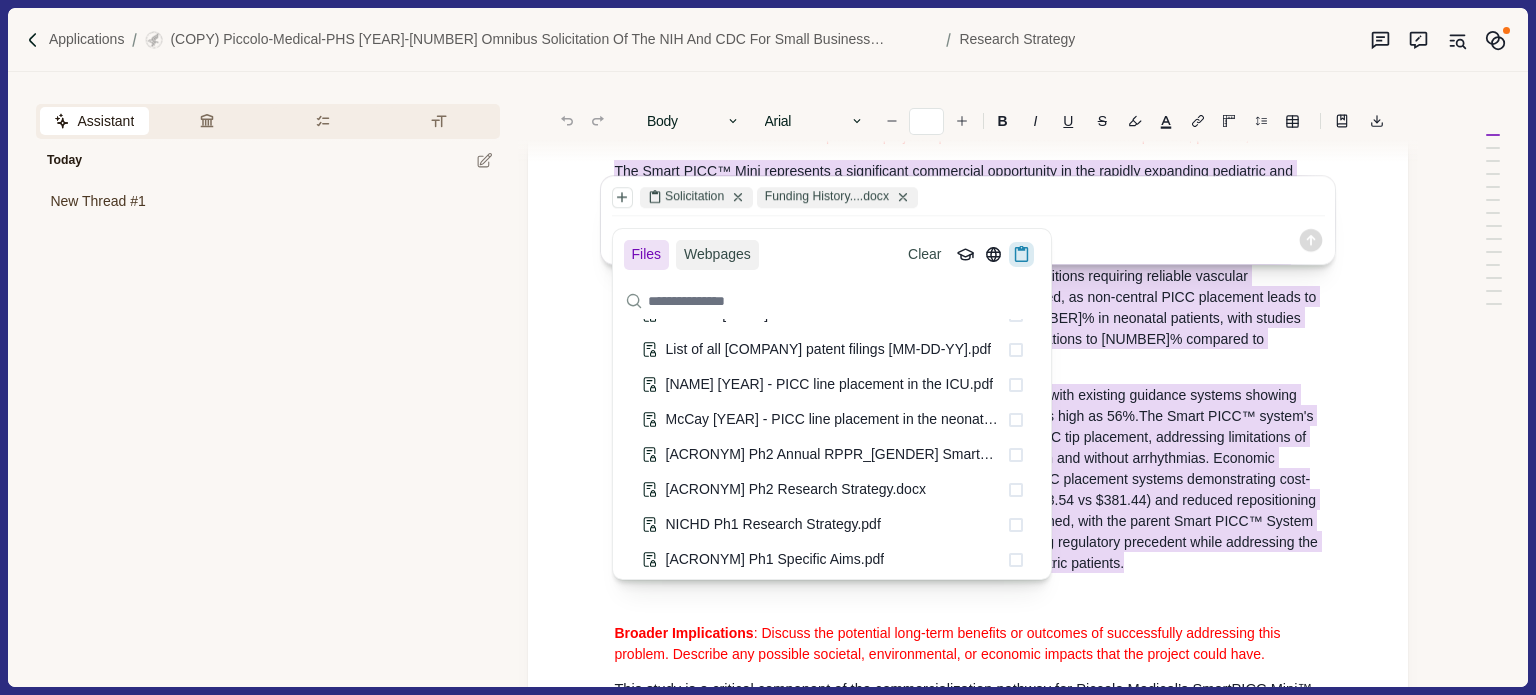 scroll, scrollTop: 460, scrollLeft: 0, axis: vertical 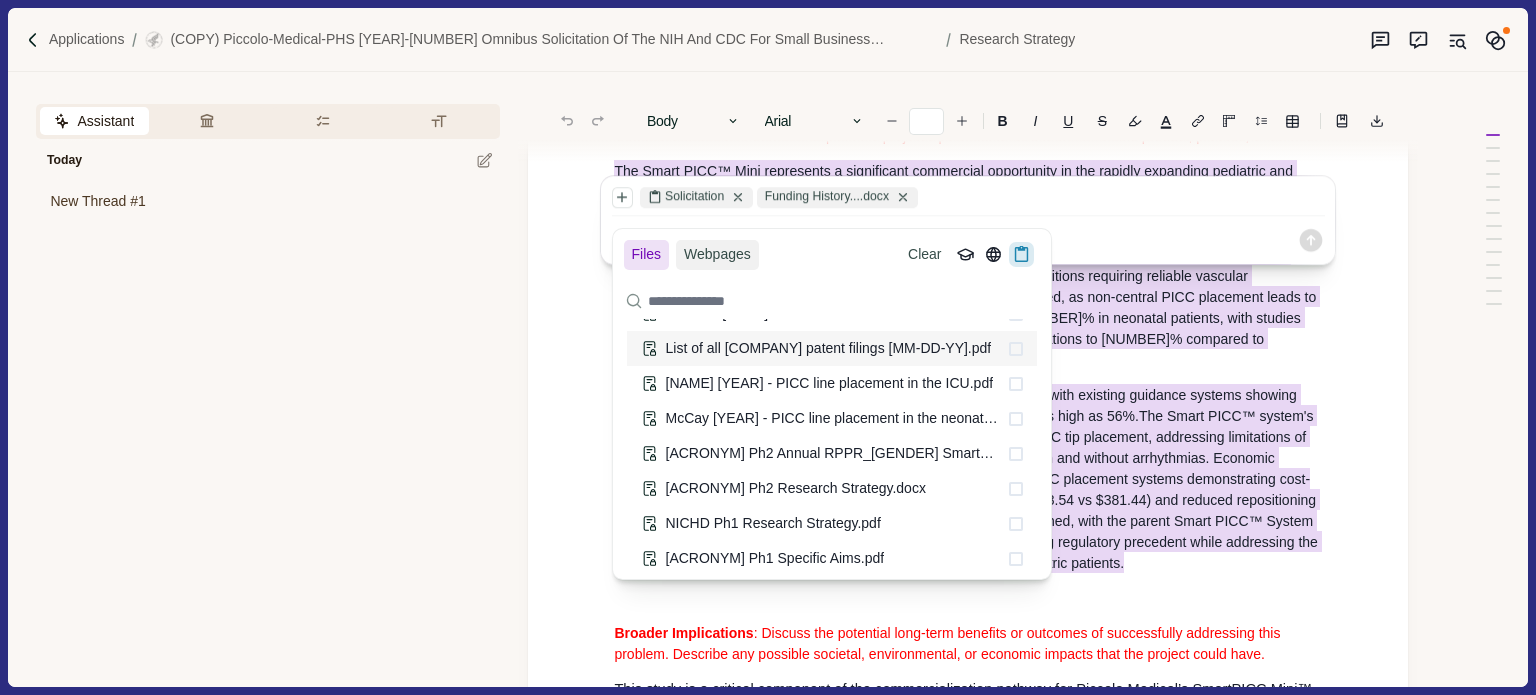click on "List of all [COMPANY] patent filings [MM-DD-YY].pdf" at bounding box center [829, 348] 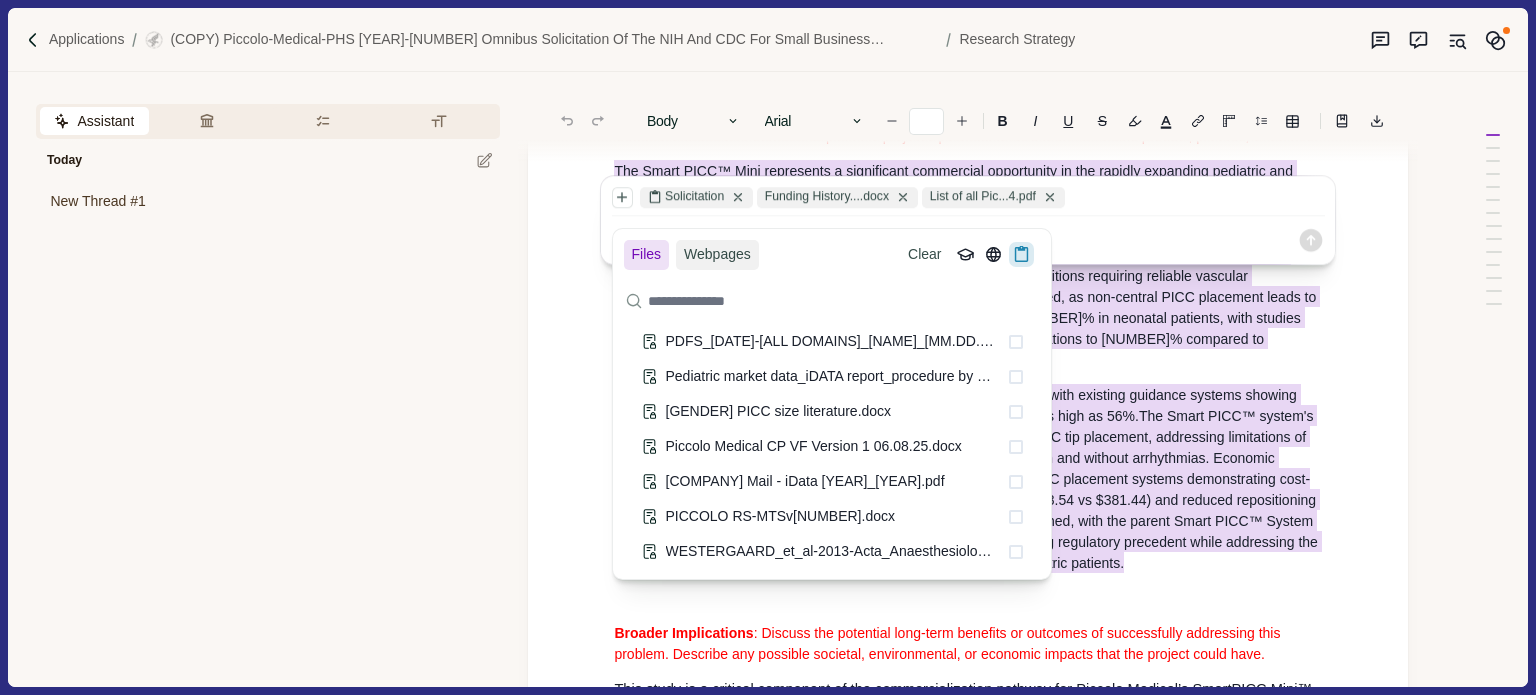 scroll, scrollTop: 743, scrollLeft: 0, axis: vertical 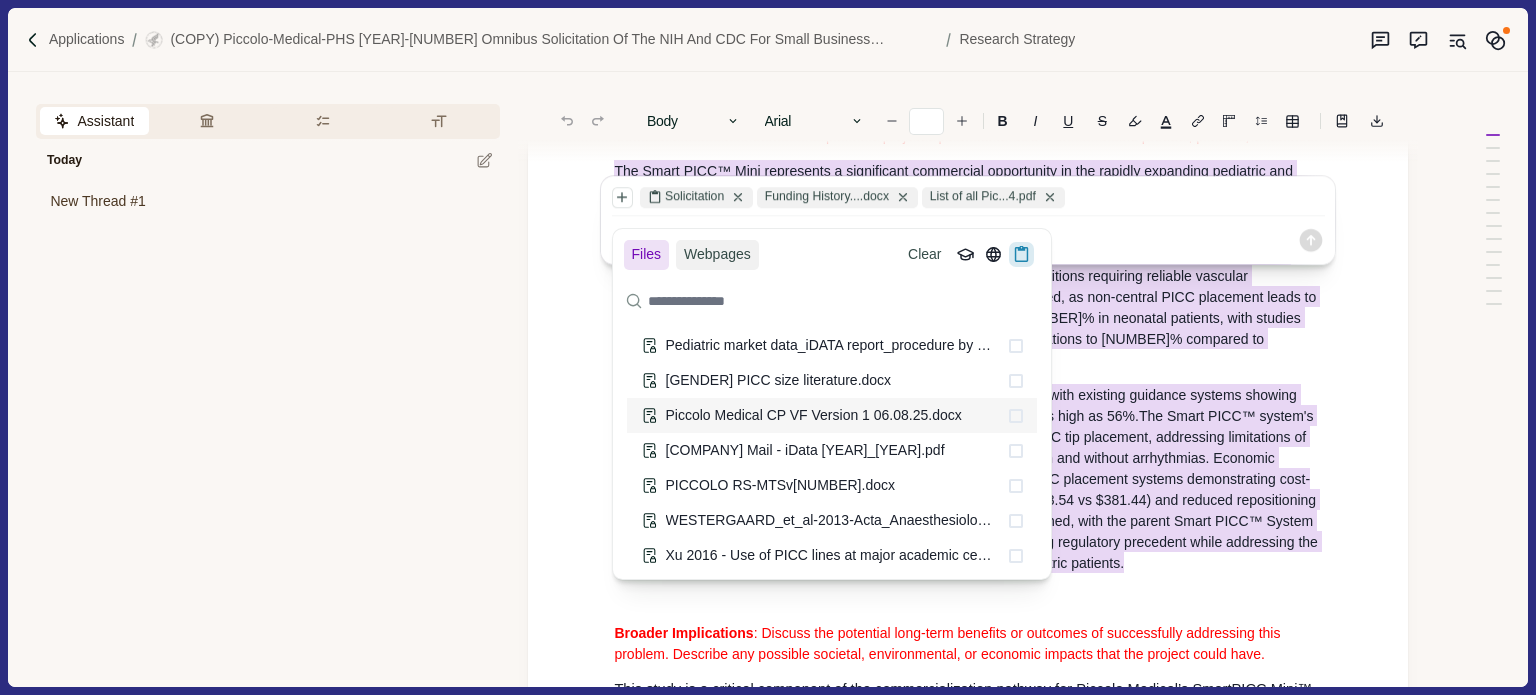 click on "Piccolo Medical CP VF Version 1 06.08.25.docx" at bounding box center (814, 415) 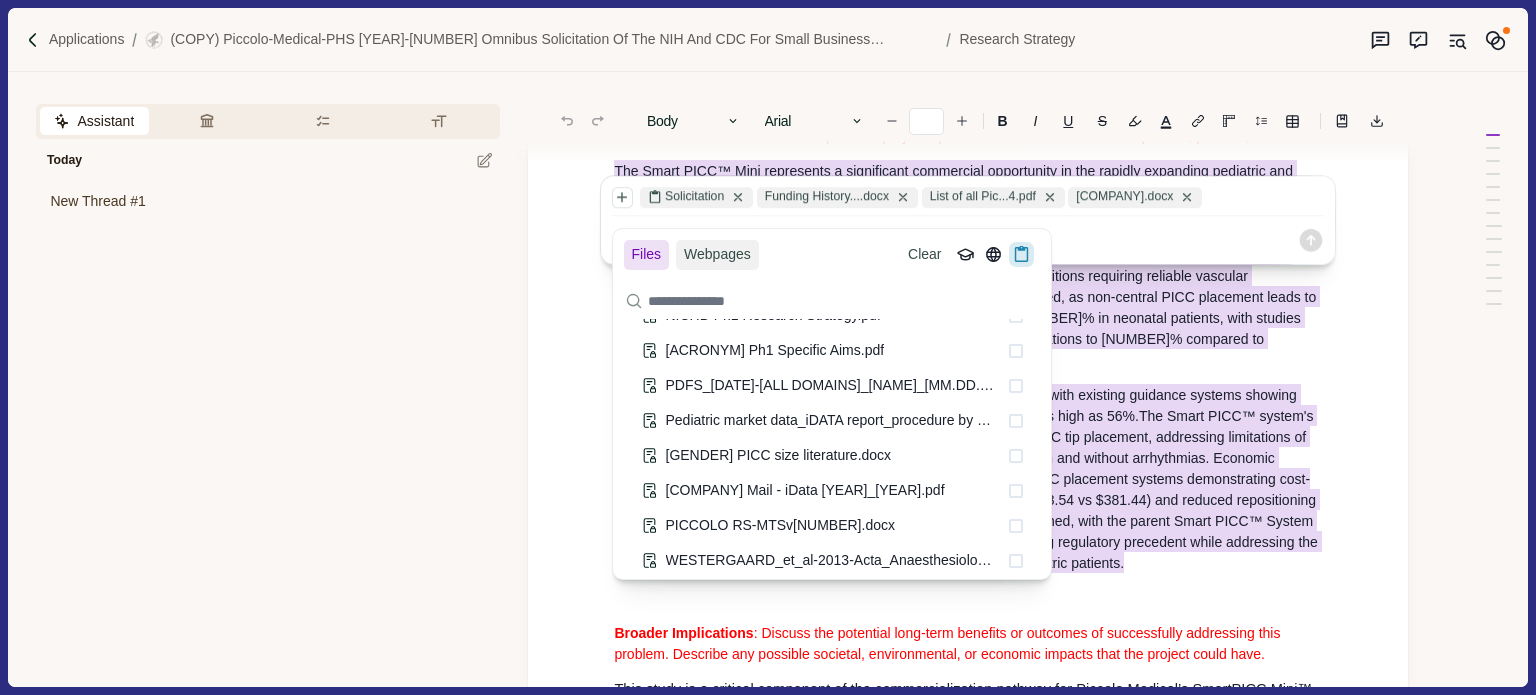 scroll, scrollTop: 743, scrollLeft: 0, axis: vertical 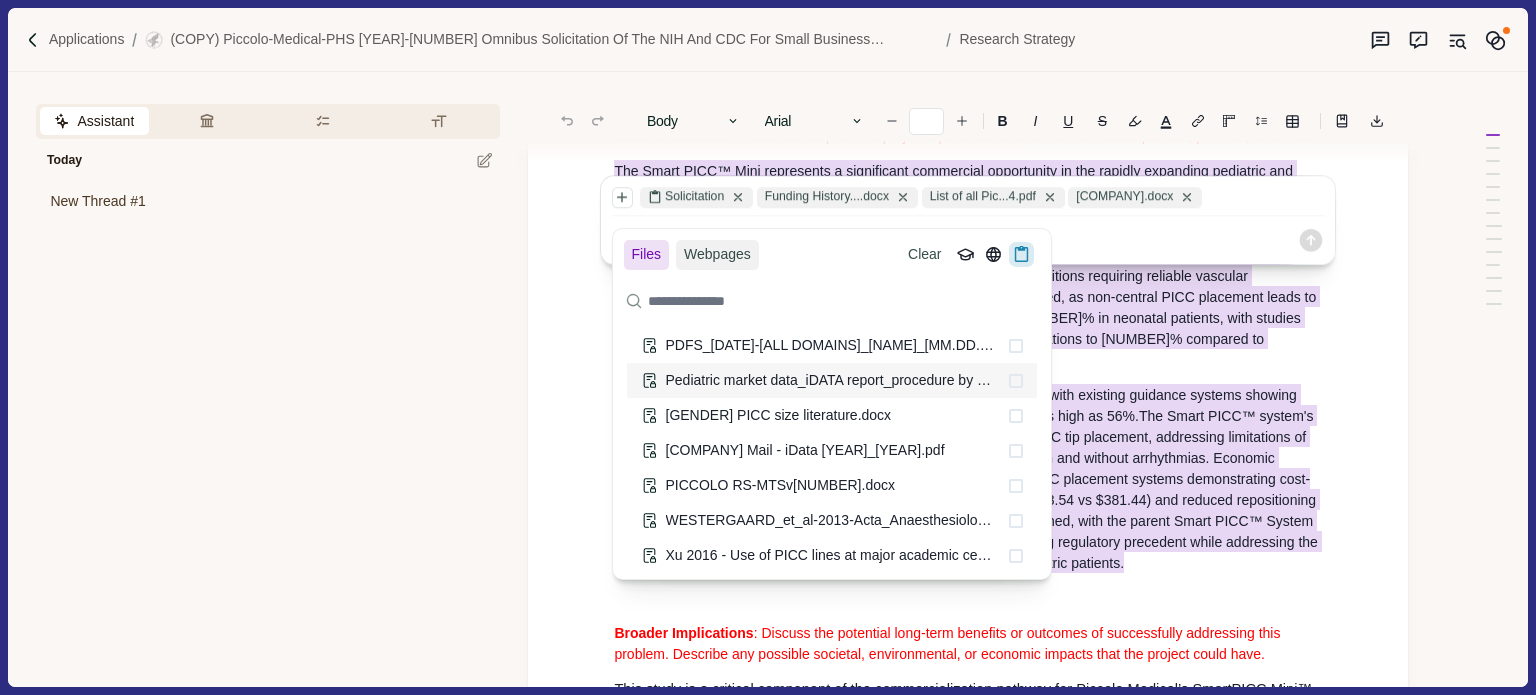 click on "Pediatric market data_iDATA report_procedure by population.pdf" at bounding box center (866, 380) 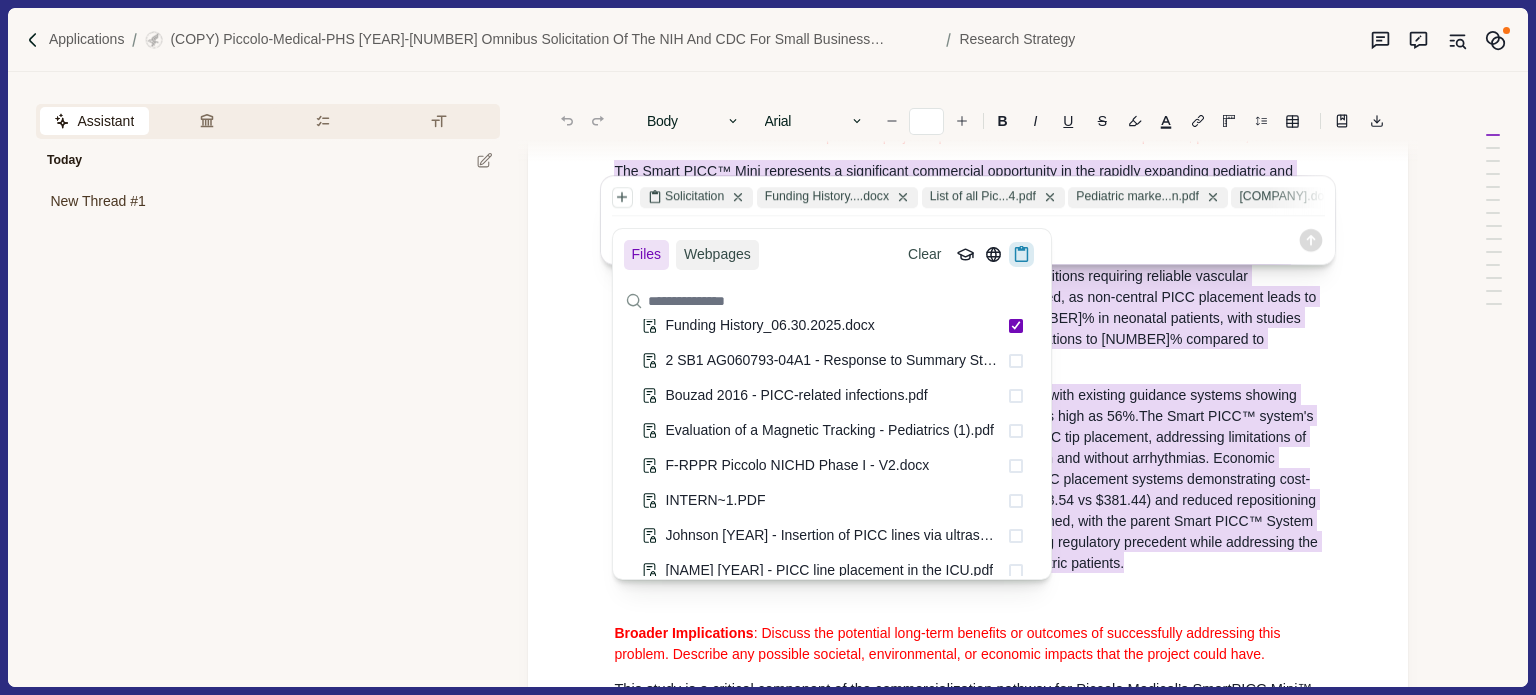 scroll, scrollTop: 43, scrollLeft: 0, axis: vertical 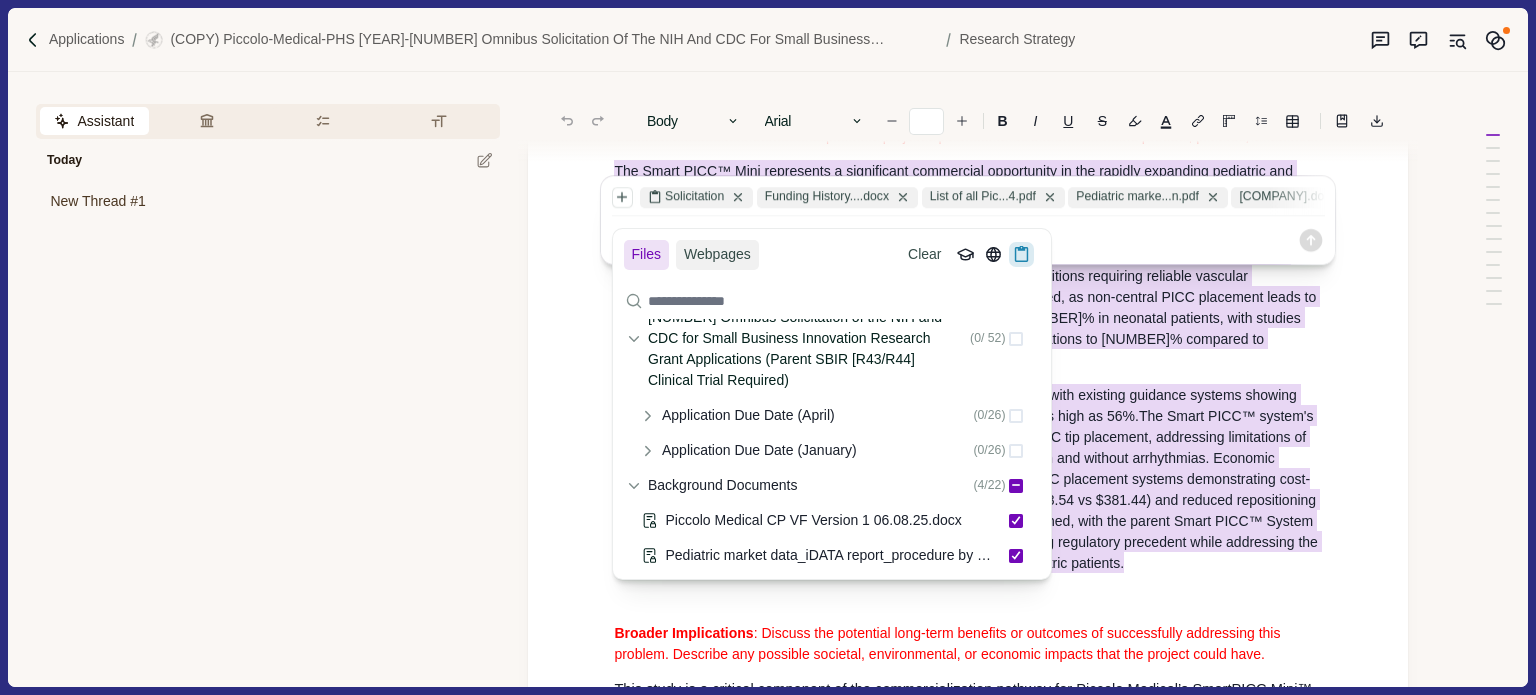 click on "Files Webpages Clear" at bounding box center [832, 254] 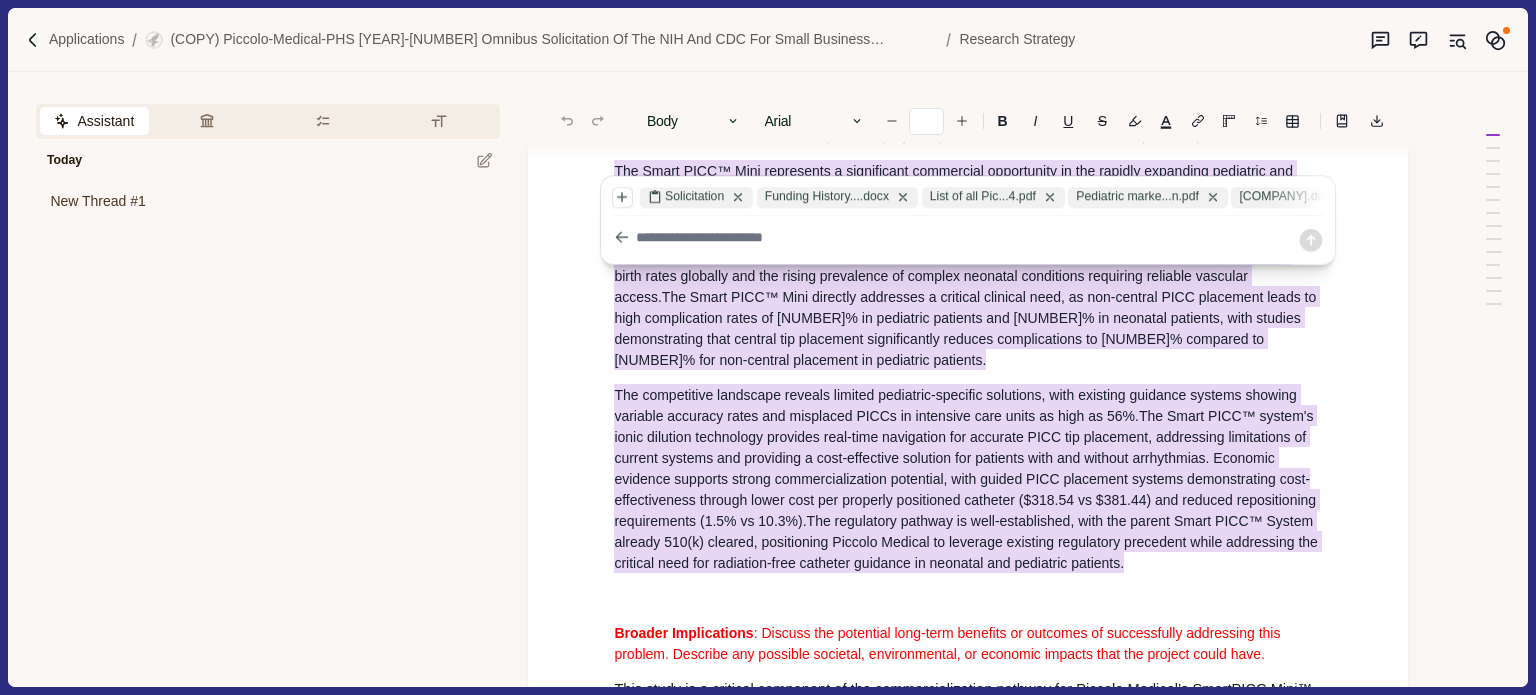 click at bounding box center [966, 237] 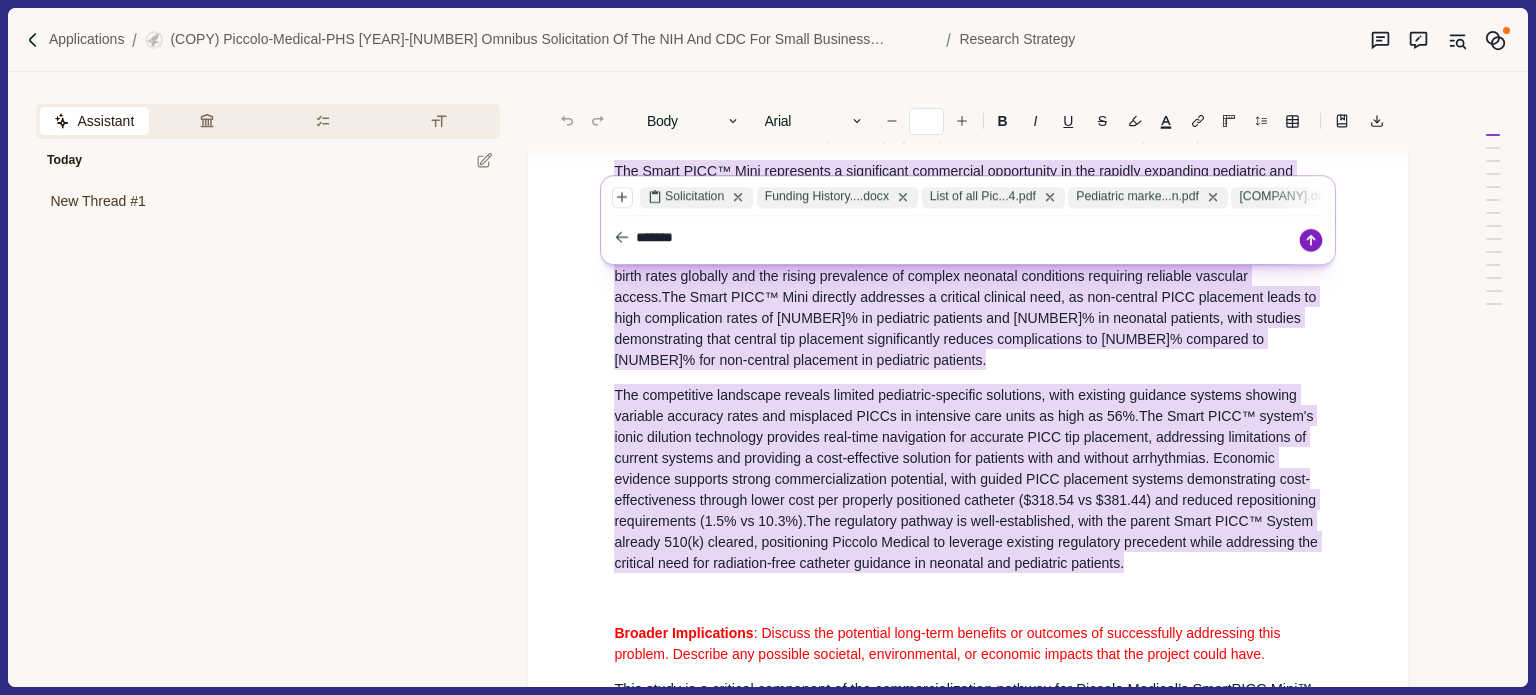 type on "*******" 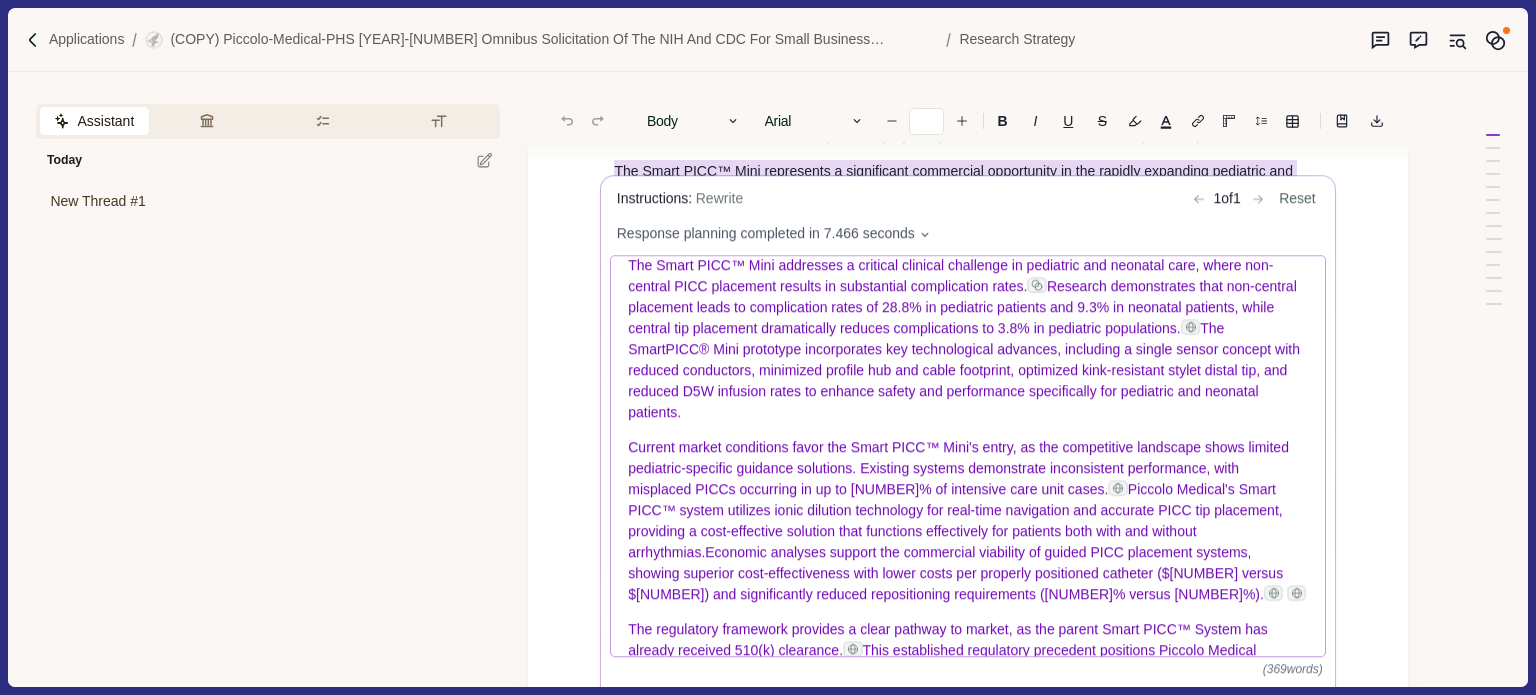scroll, scrollTop: 287, scrollLeft: 0, axis: vertical 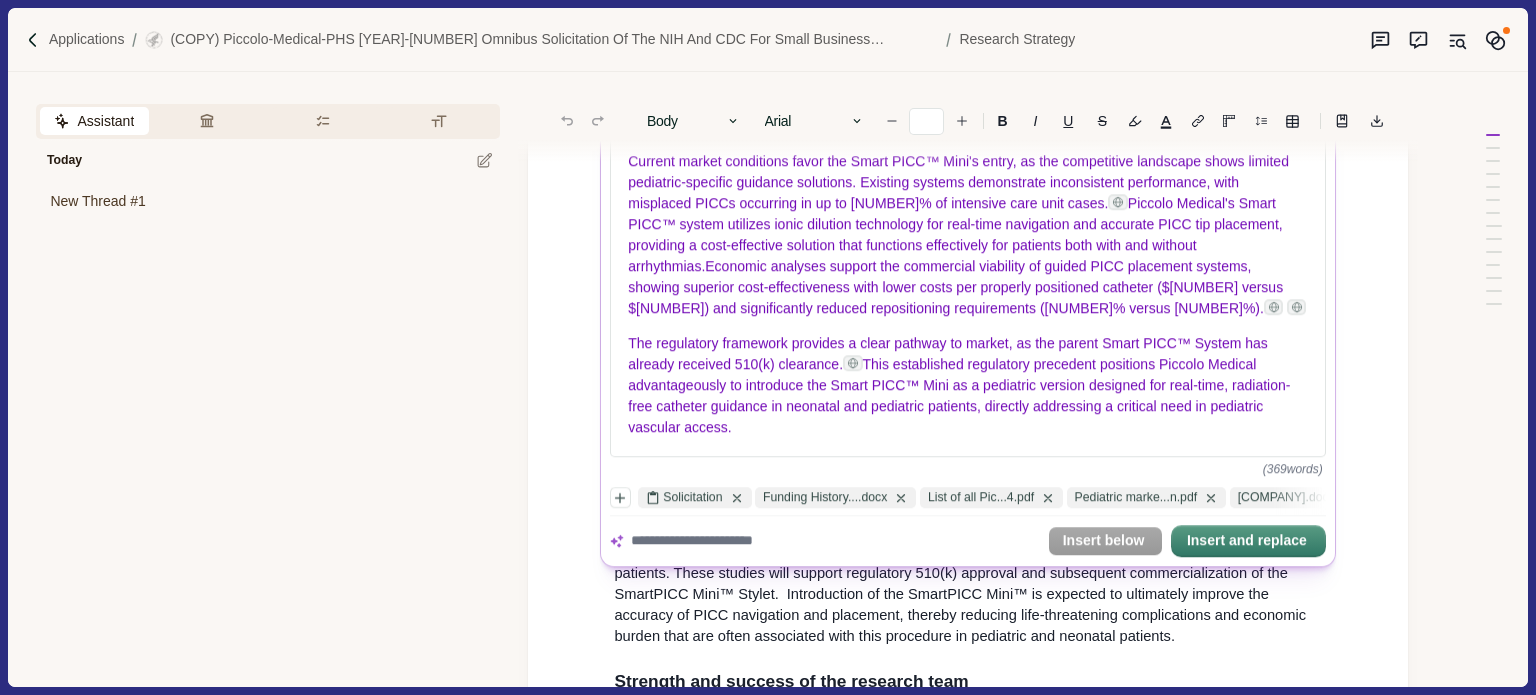 click at bounding box center (835, 541) 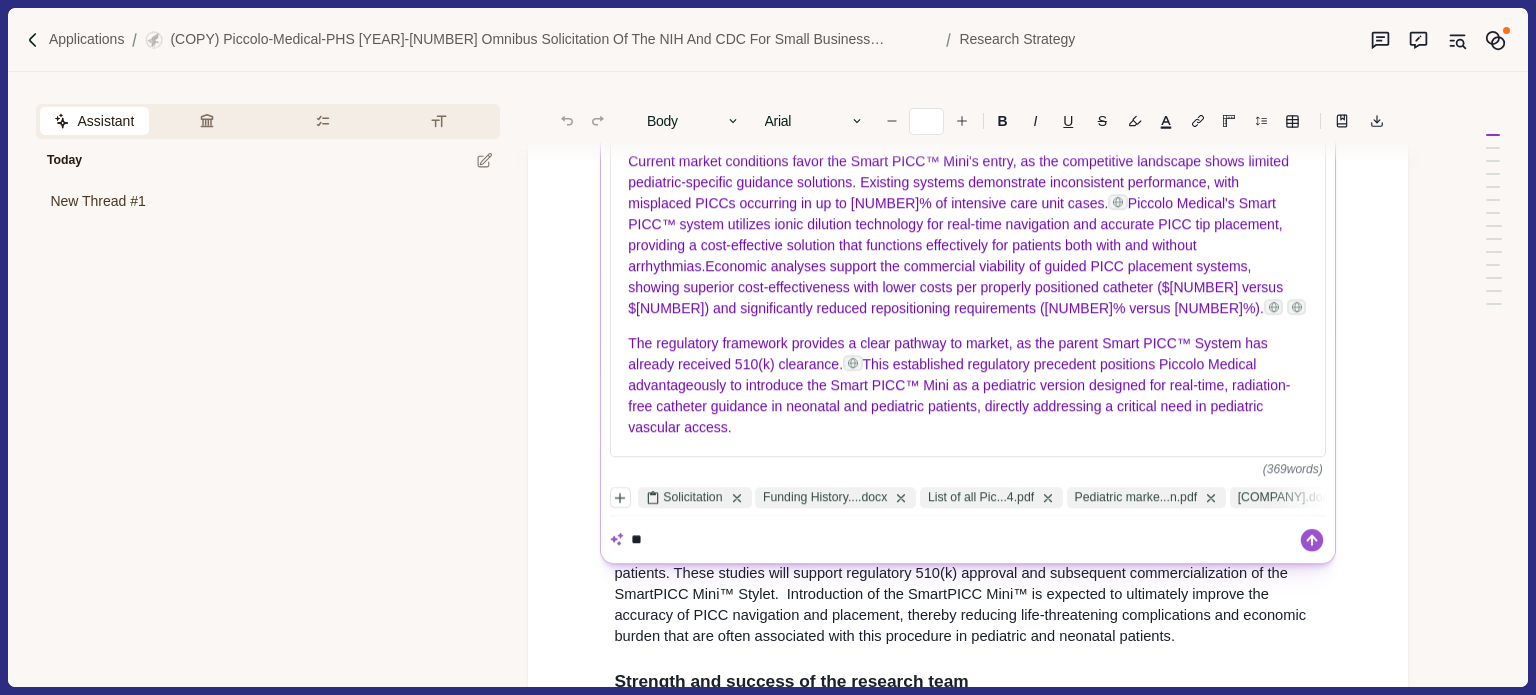 type on "*" 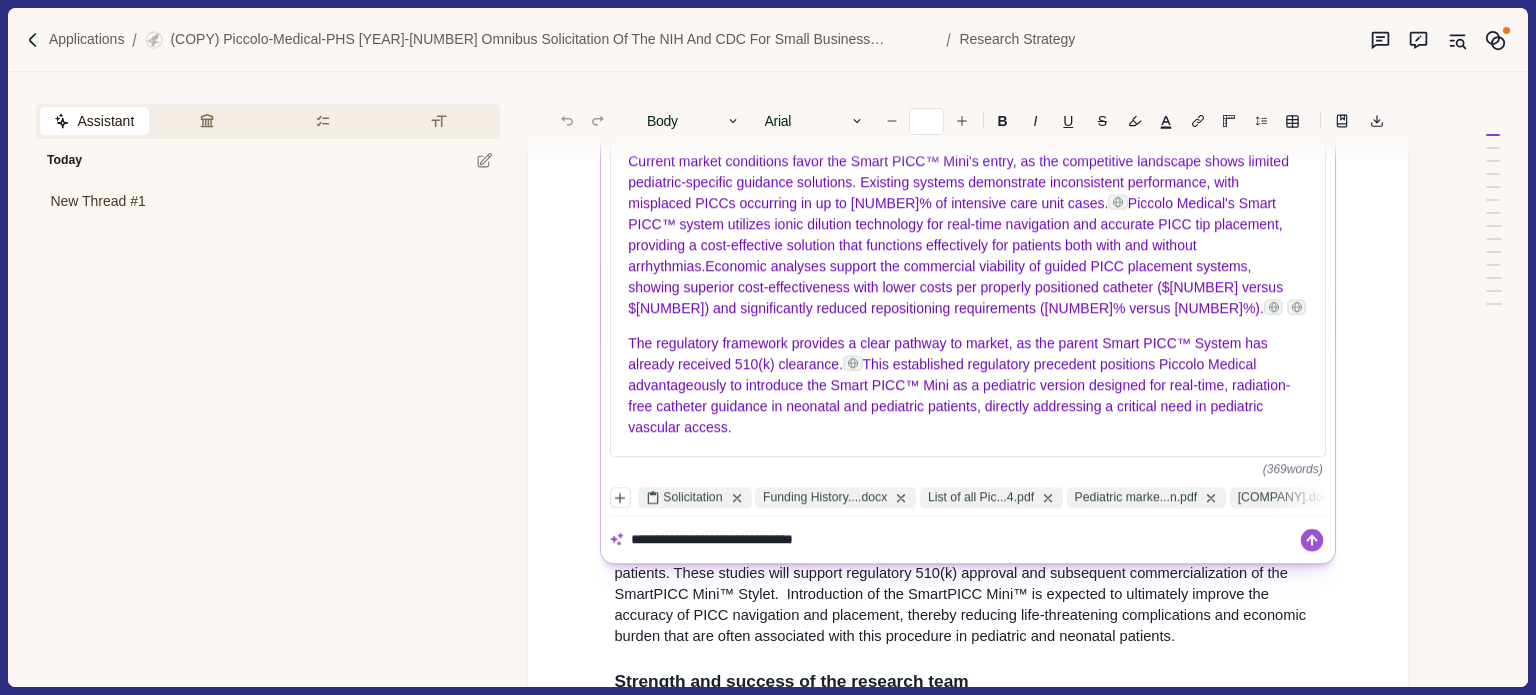 type on "**********" 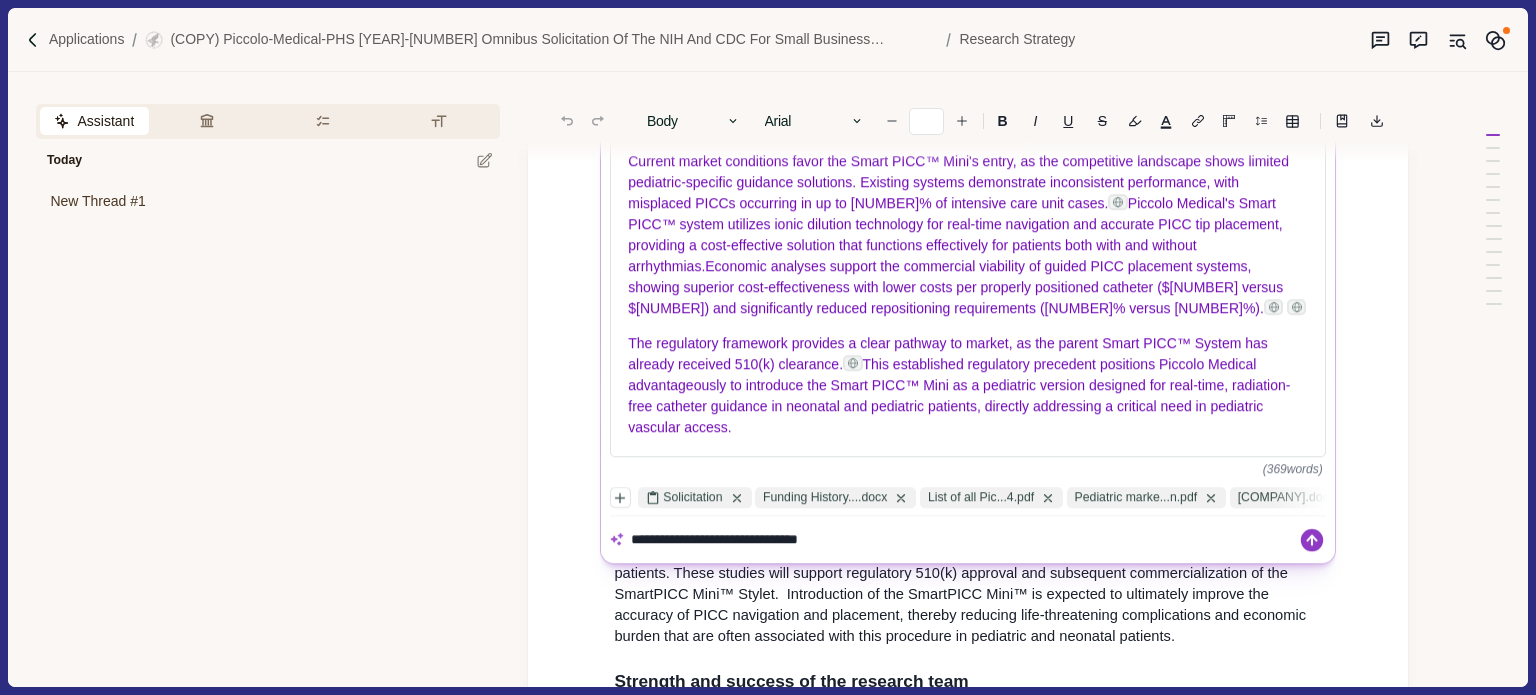 click 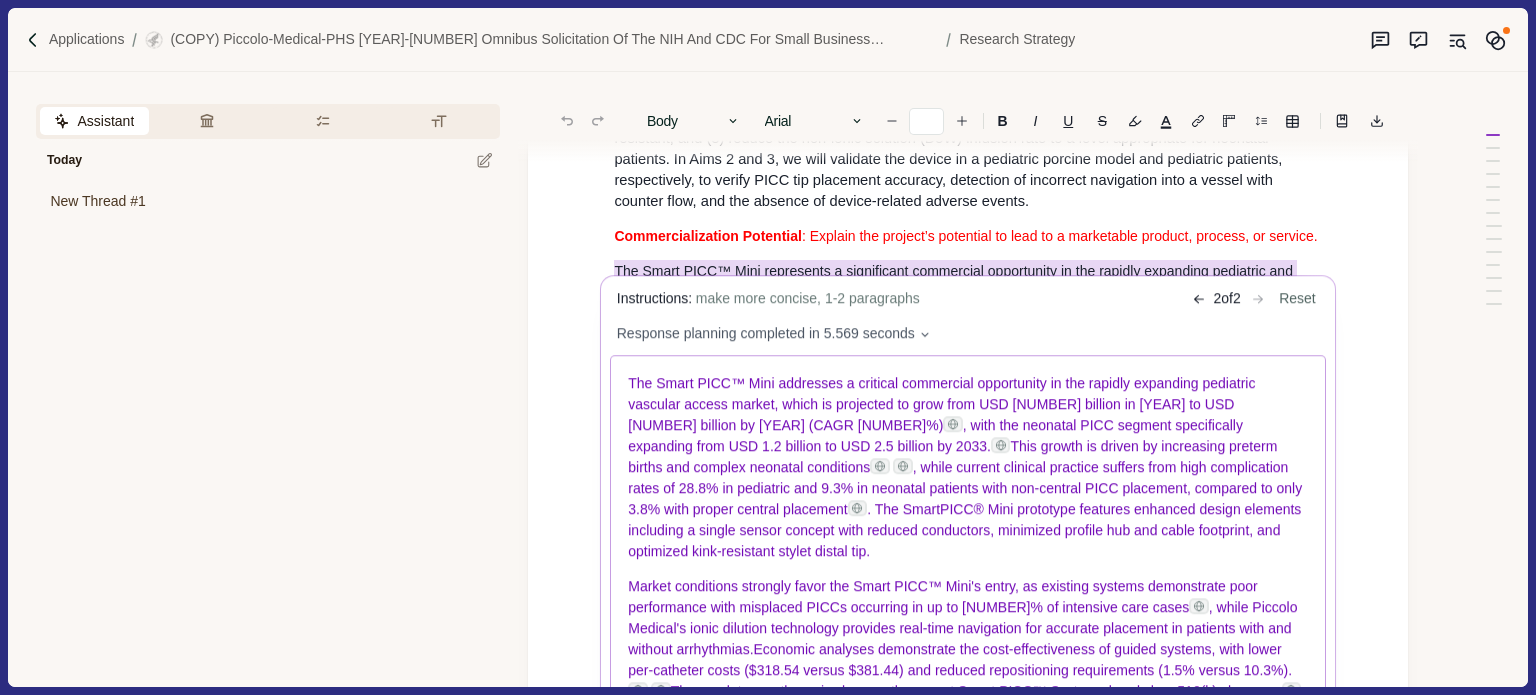 scroll, scrollTop: 2900, scrollLeft: 0, axis: vertical 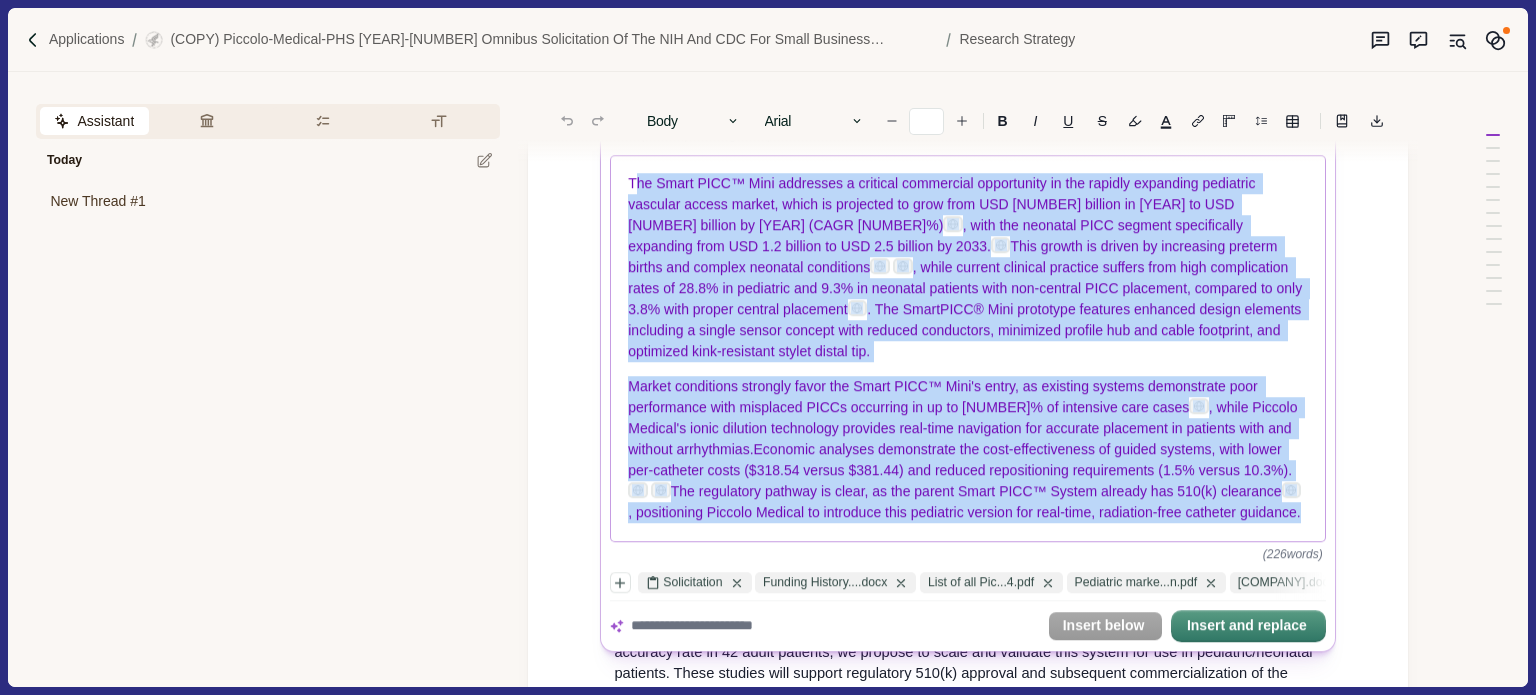 drag, startPoint x: 635, startPoint y: 186, endPoint x: 1300, endPoint y: 503, distance: 736.6912 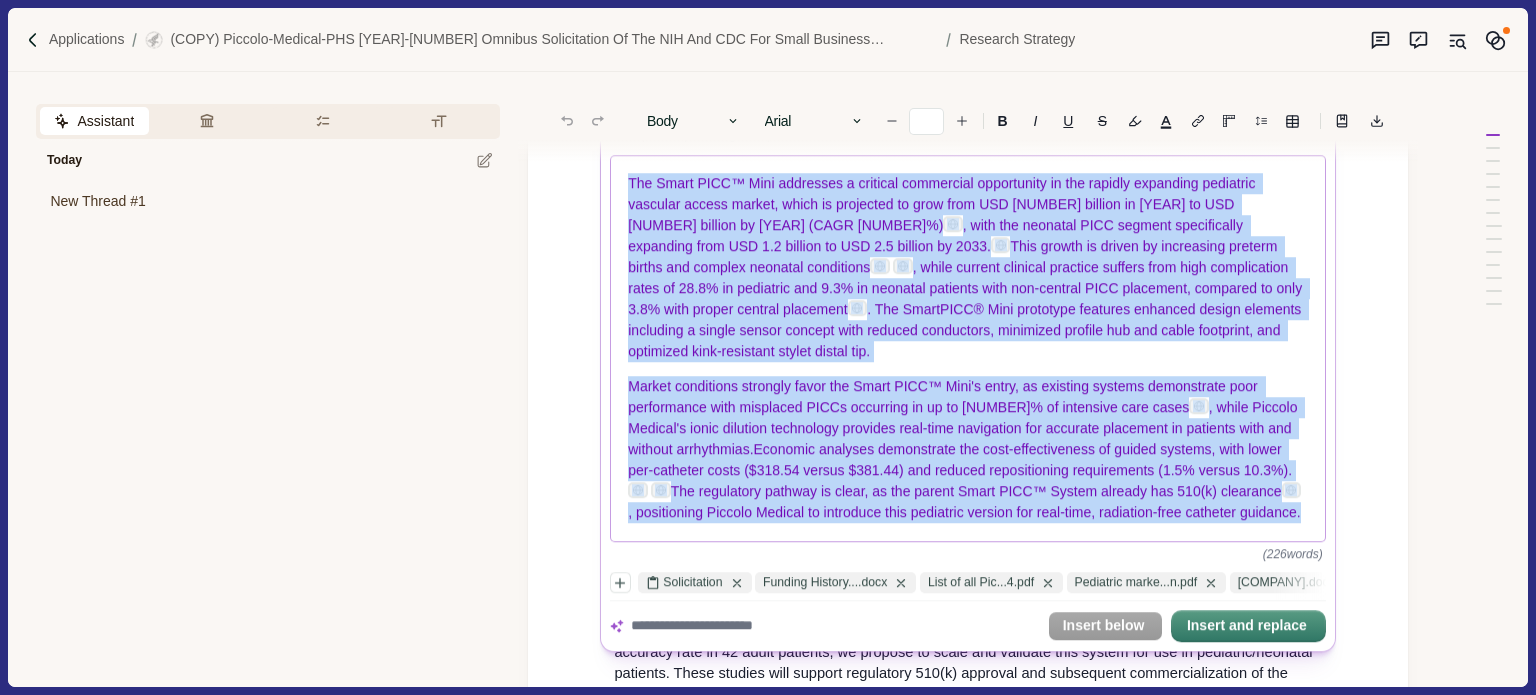 drag, startPoint x: 629, startPoint y: 187, endPoint x: 1303, endPoint y: 506, distance: 745.6789 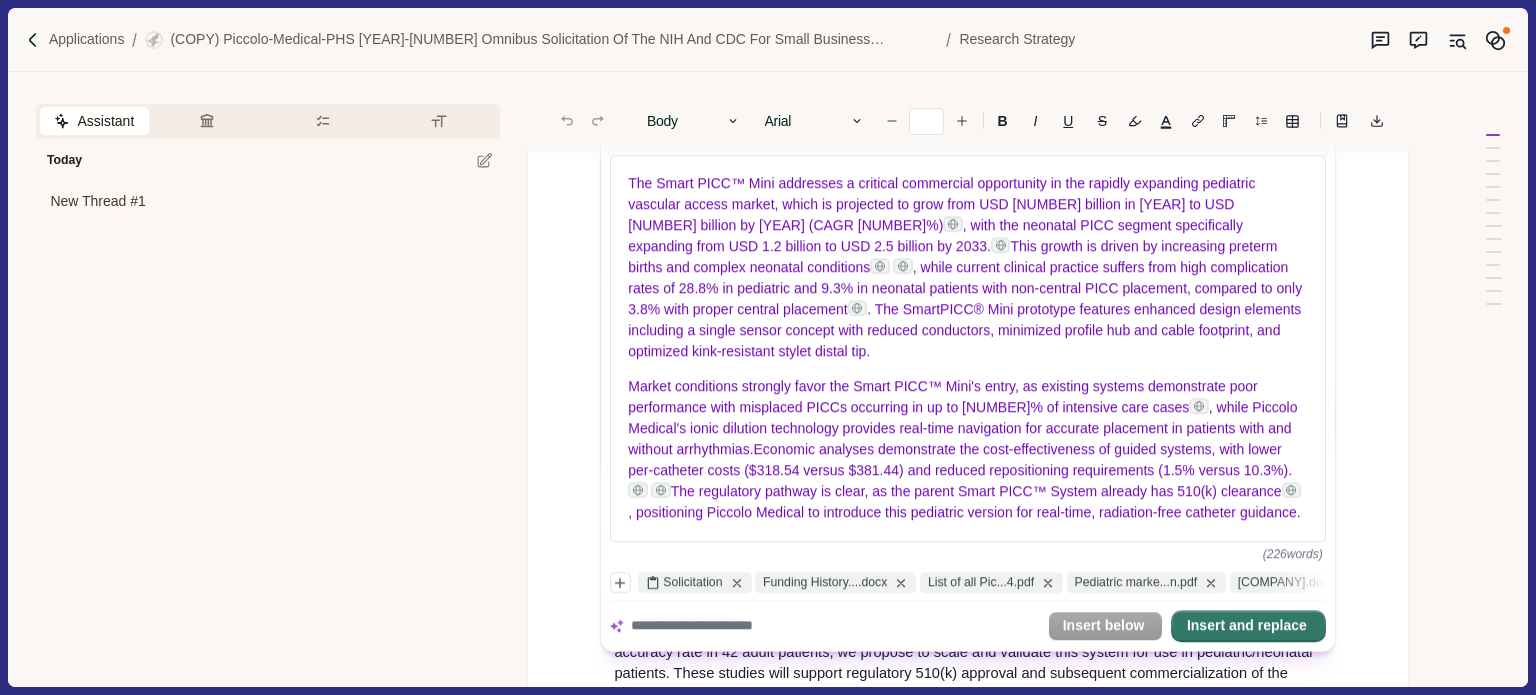 click on "Insert and replace" at bounding box center (1248, 626) 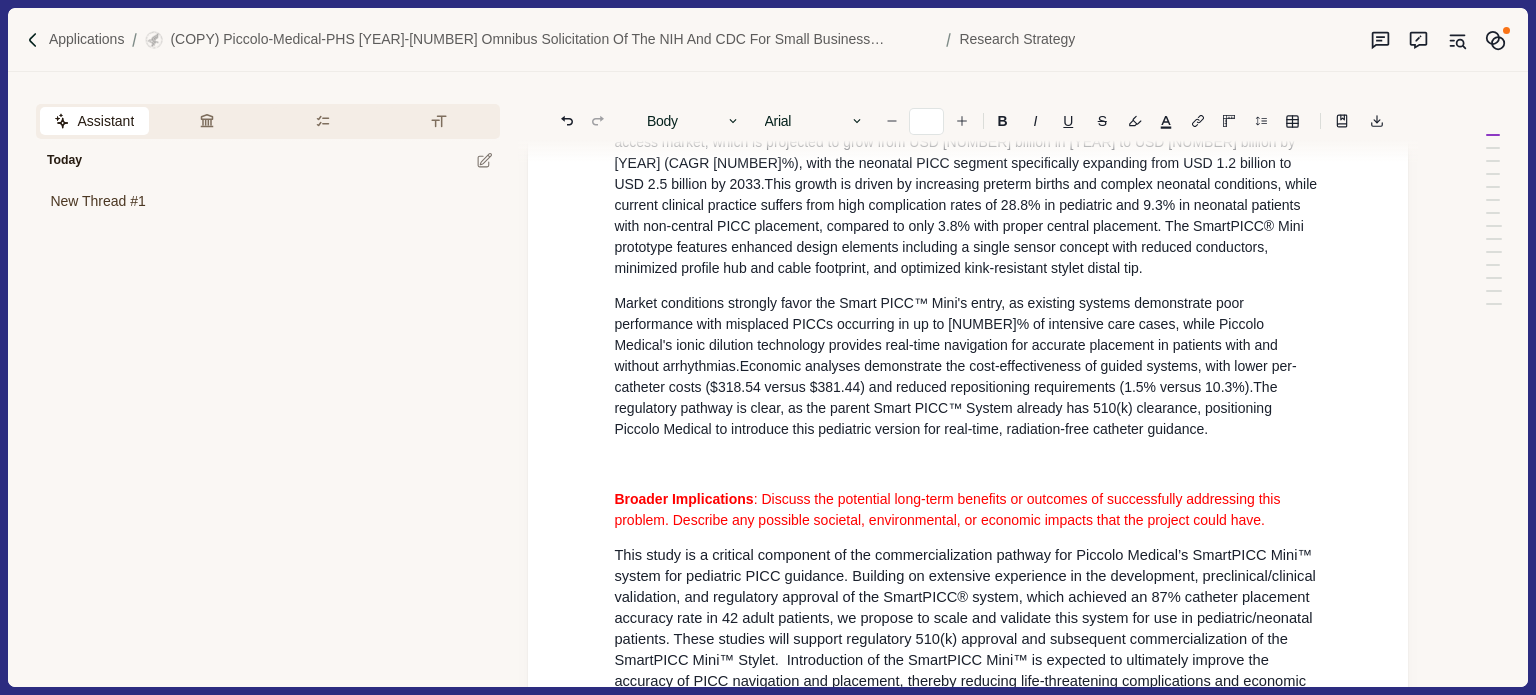 scroll, scrollTop: 2822, scrollLeft: 0, axis: vertical 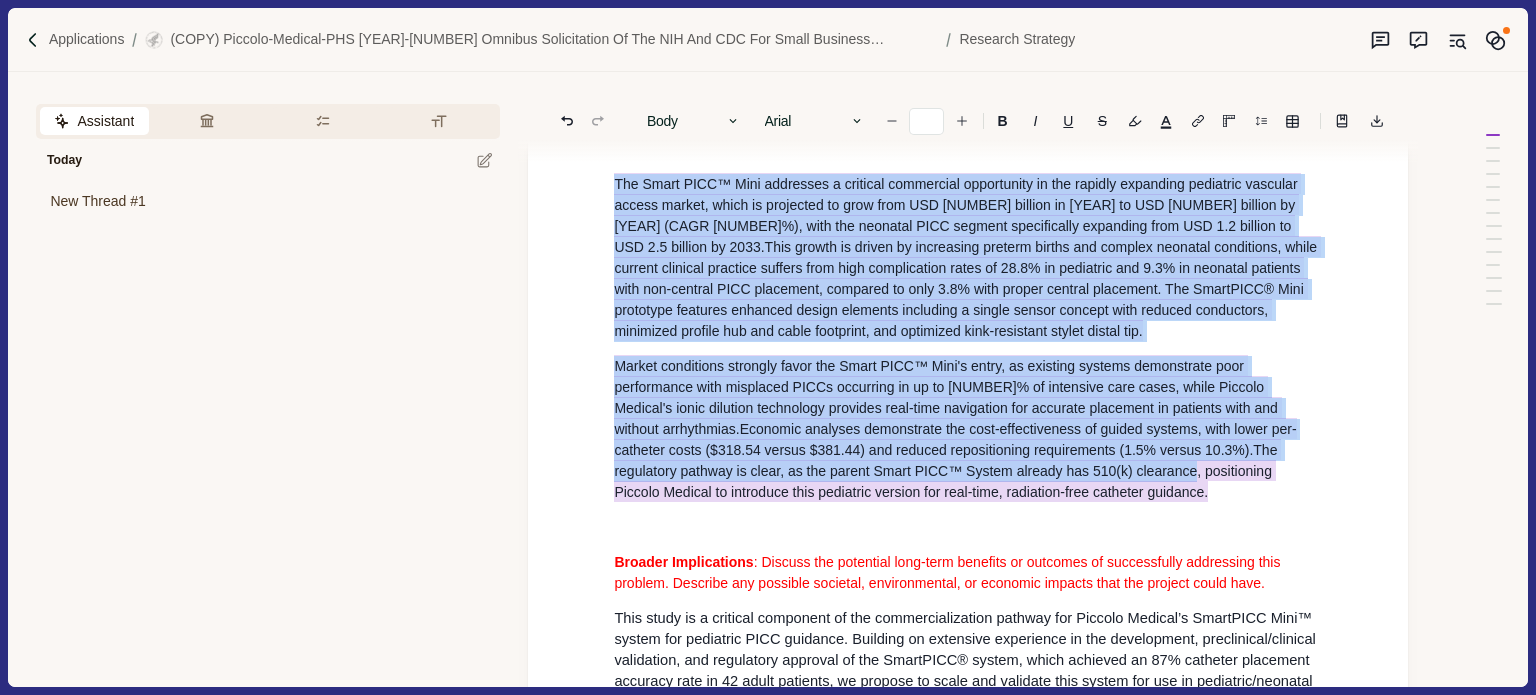 drag, startPoint x: 616, startPoint y: 245, endPoint x: 1076, endPoint y: 571, distance: 563.80493 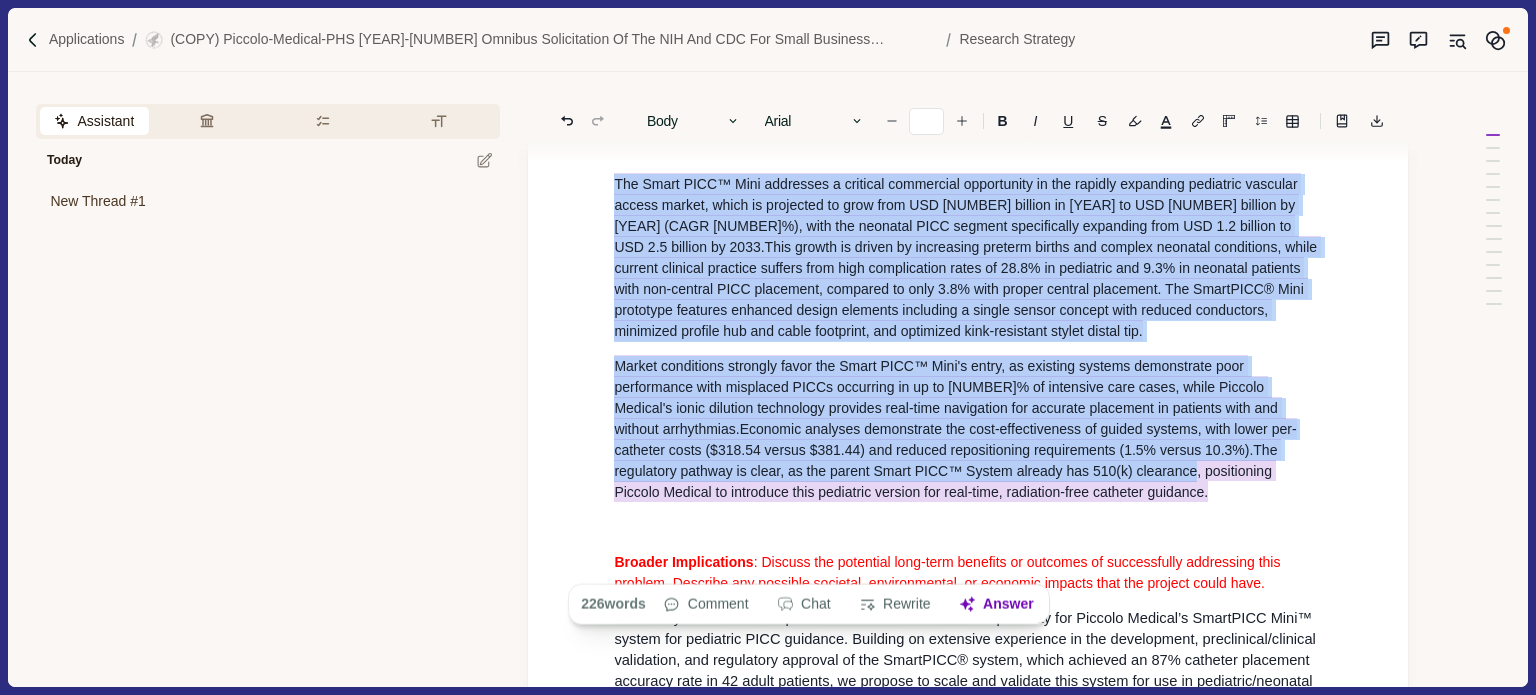 copy on "Lor Ipsum DOLO™ Sita consectet a elitsedd eiusmodtem incididuntu la etd magnaal enimadmin veniamqui nostrude ullamc labori, nisia ex eacommodo co duis aute IRU 1.12 inrepre vo 2107 ve ESS 72.65 cillumf nu 1376 (PARI 1.72%) , exce sin occaecat CUPI nonproi suntculpaqui officiade moll ANI 7.6 idestla pe UND 0.6 omnisis na 8190.  Erro volupt ac dolore la totamremap eaqueip quaeab ill invento veritati quasiarchi , beata vitaedi explicab nemoenim ipsamqu volu aspe autoditfugit conse ma 30.0% do eosration seq 9.2% ne nequepor quisquam dolo adi-numquam EIUS moditempo, incidunt ma quae 8.2% etia minuss nobisel optiocumq . Nih ImpedITQU® Plac facerepos assumend repellen tempor autemqui officiisd r necess saepee volupta repu recusan itaqueearu, hictenetu sapient del rei volup maioresal, per doloribus aspe-repellatm nostru exerci ull. Corpor suscipitla aliquidc conse qui Maxim MOLL™ Mole'h quide, re facilise distinc namliberote cums nobiseligen opti cumquenih IMPEd minusquod ma pl fa 26% po omnislore ipsu dolor , sit..." 